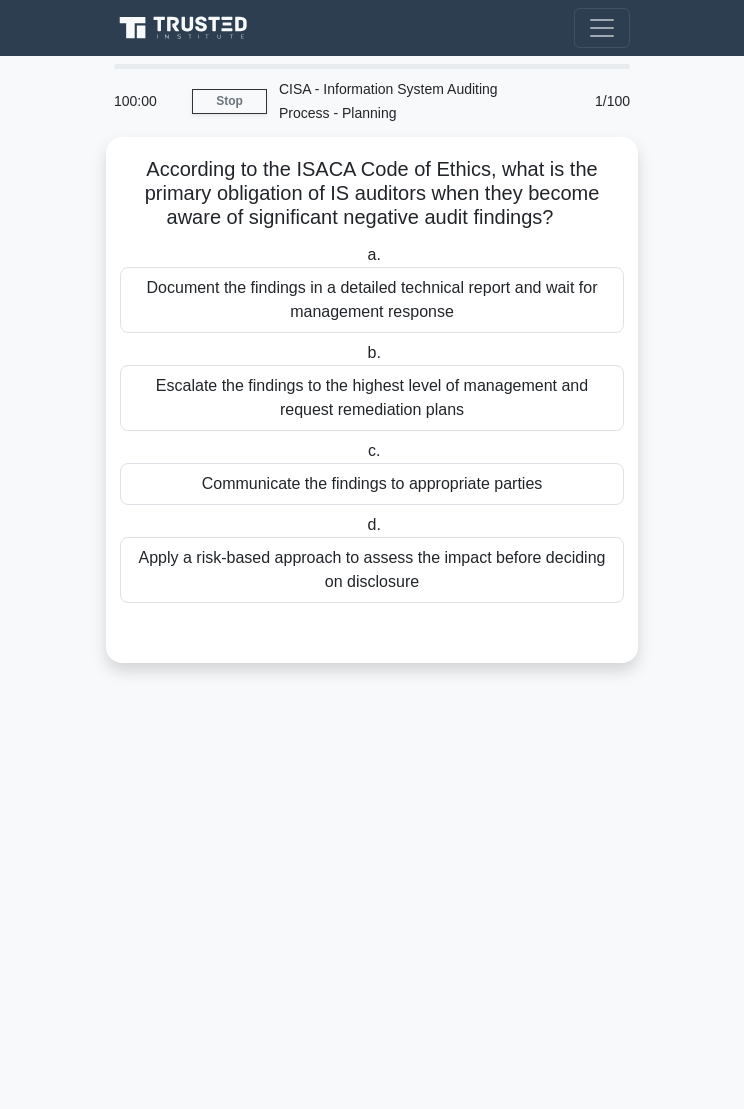 scroll, scrollTop: 0, scrollLeft: 0, axis: both 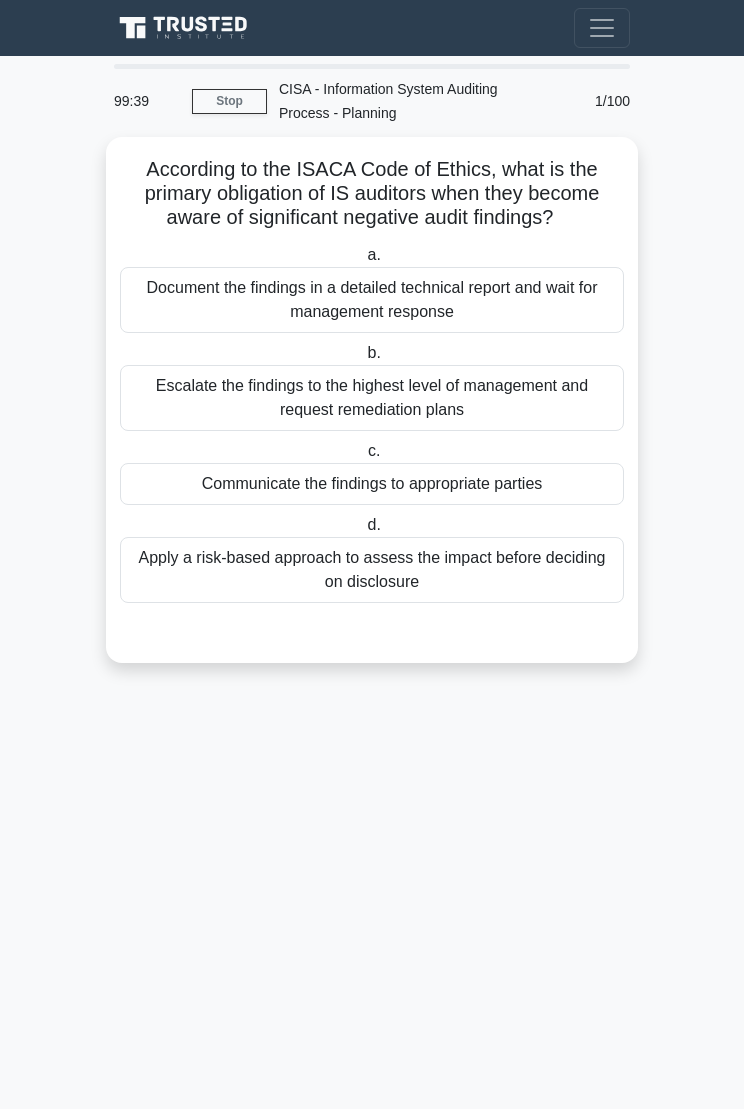 click at bounding box center [602, 28] 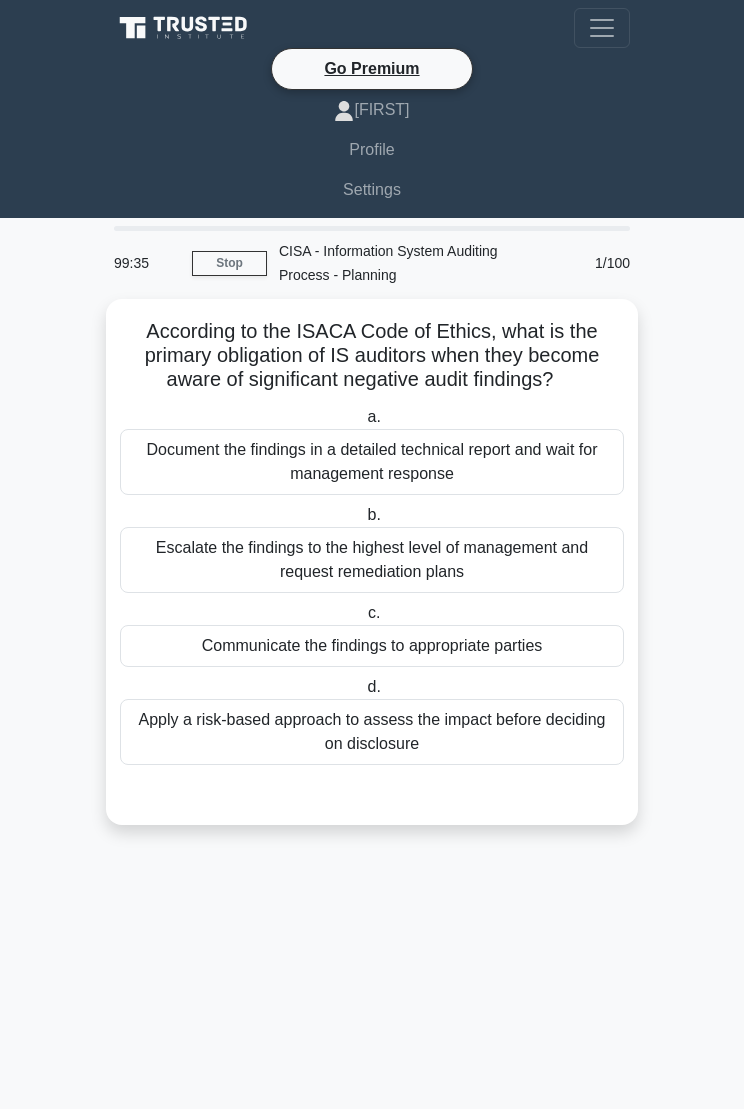 click at bounding box center (186, 28) 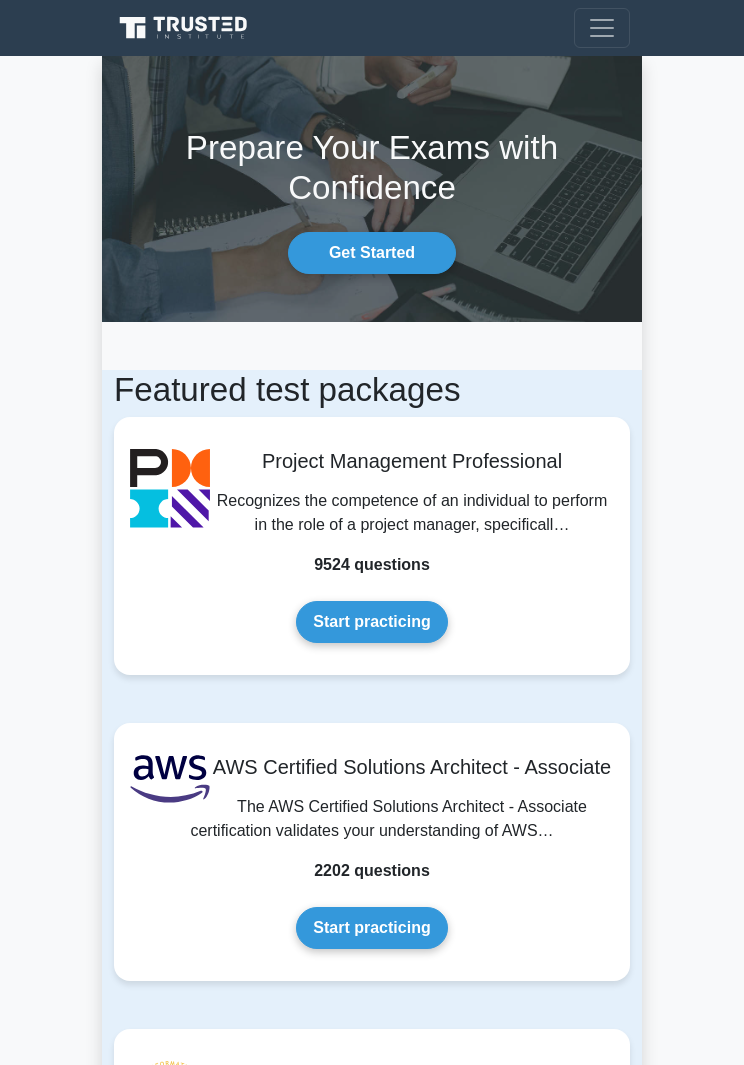 scroll, scrollTop: 0, scrollLeft: 0, axis: both 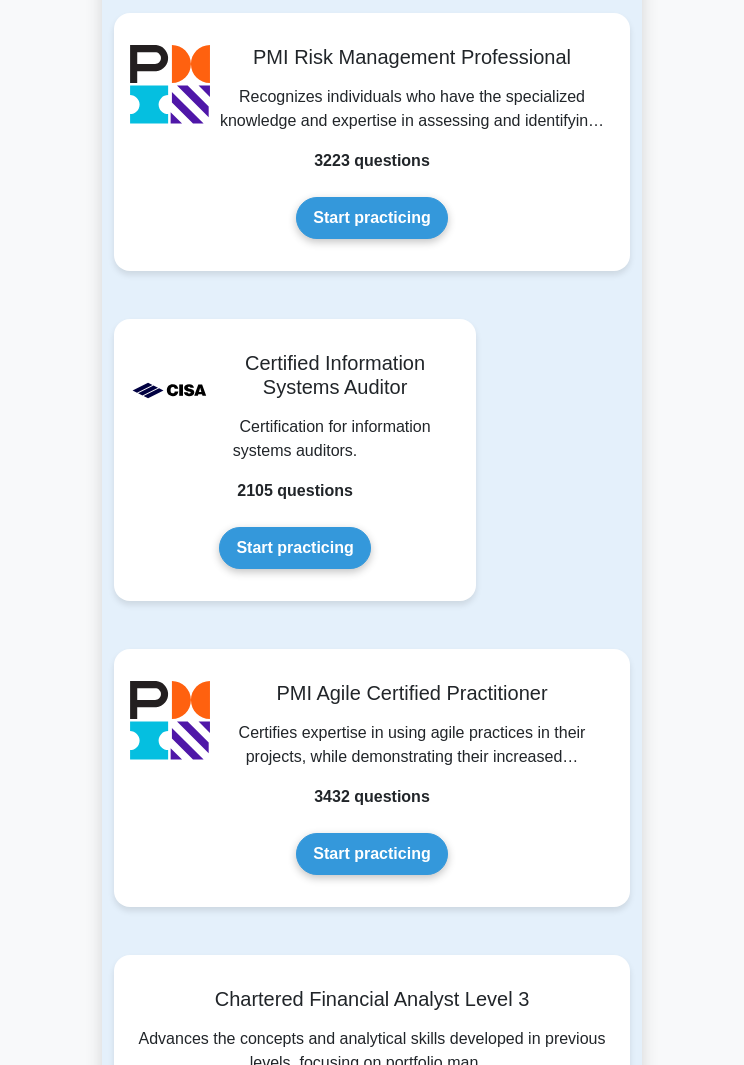 click on "Start practicing" at bounding box center (294, 548) 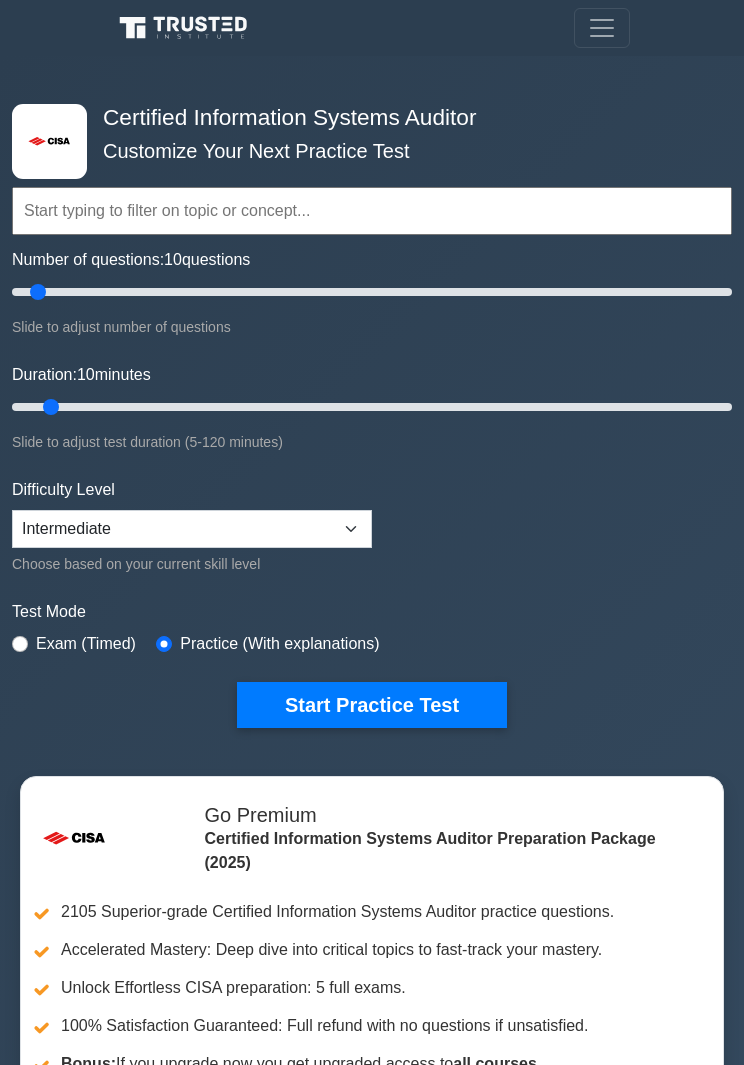 scroll, scrollTop: 0, scrollLeft: 0, axis: both 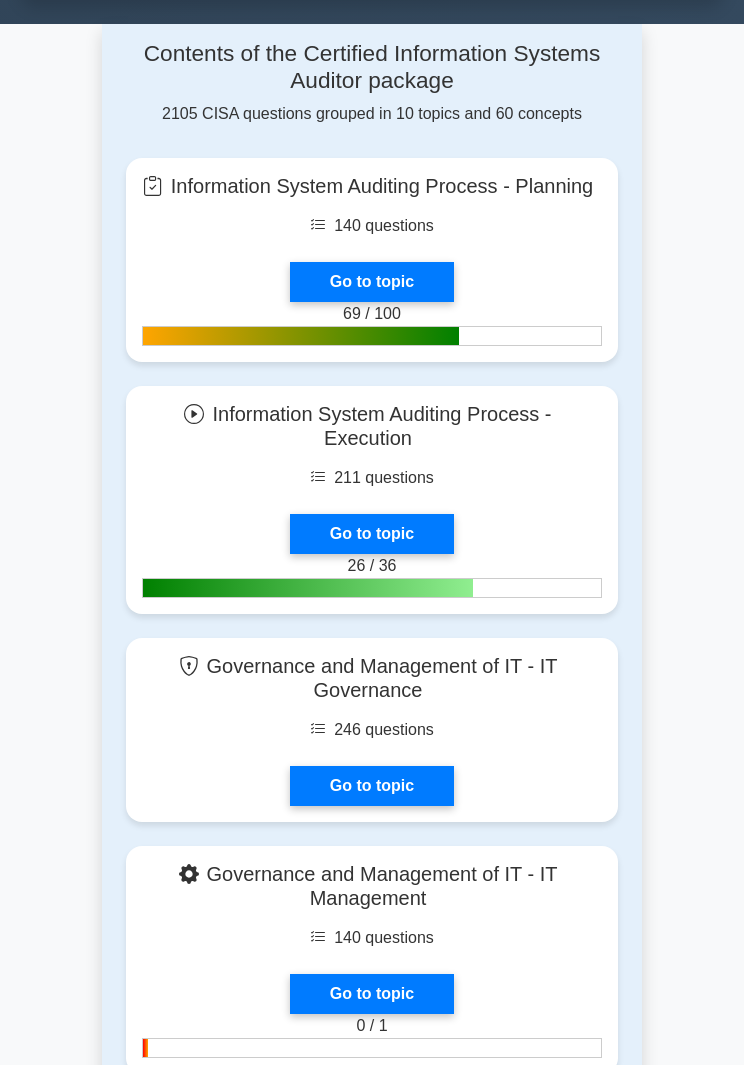 click on "Go to topic" at bounding box center (372, 534) 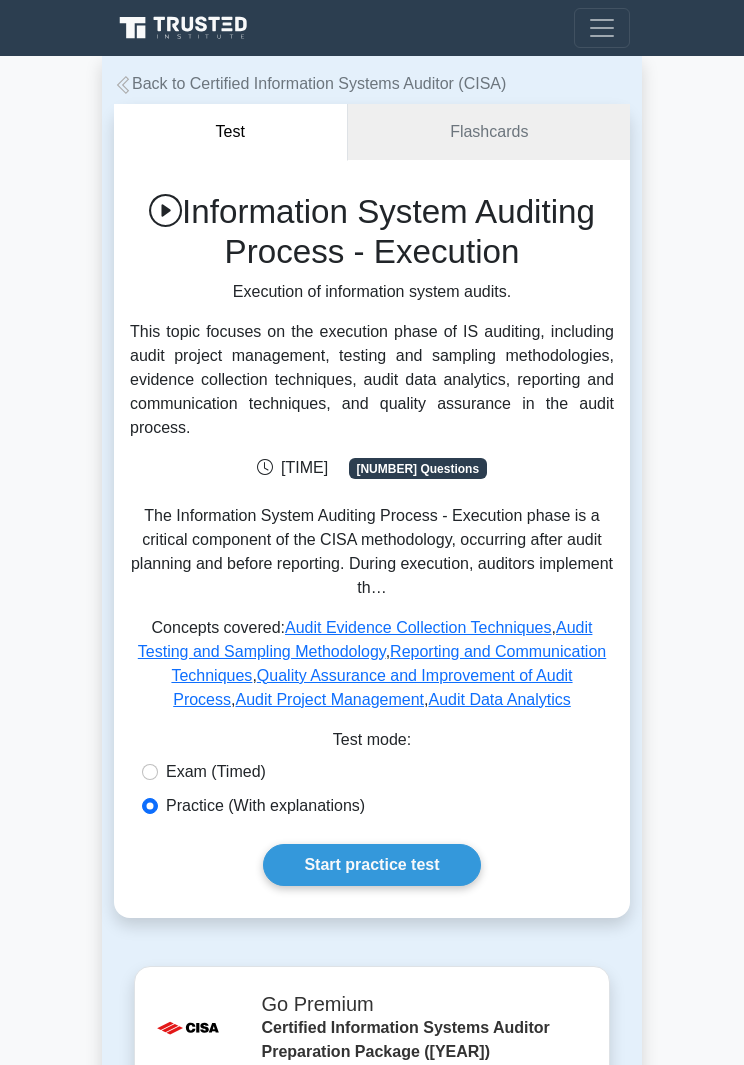scroll, scrollTop: 0, scrollLeft: 0, axis: both 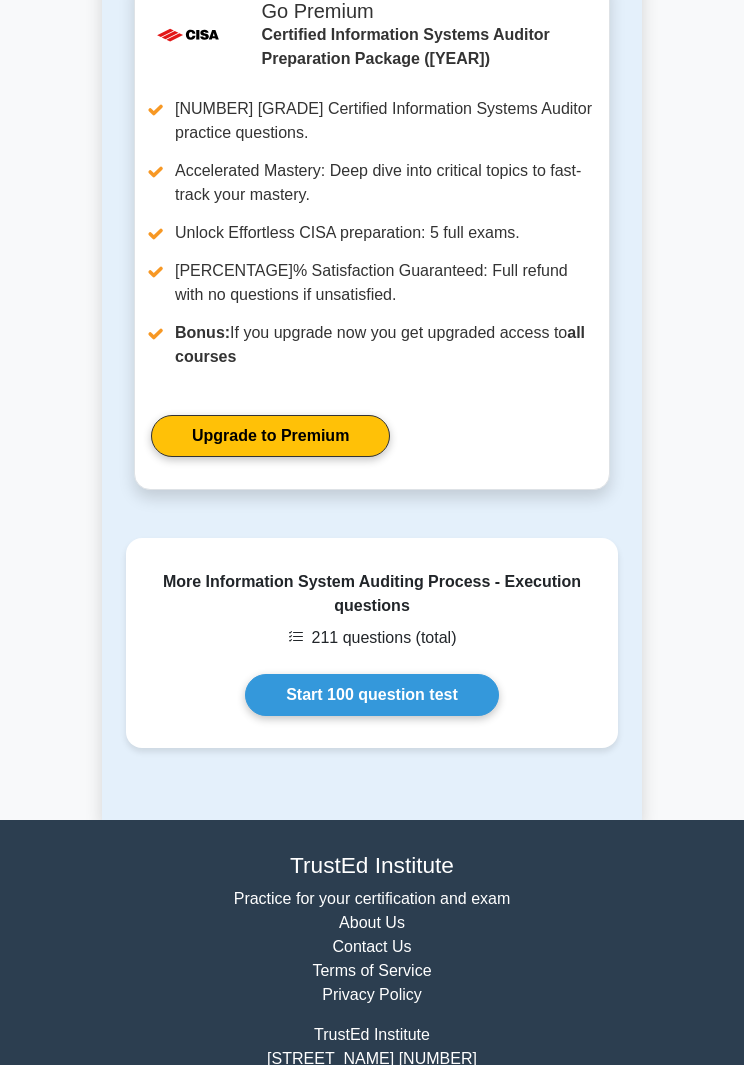 click on "Start 100 question test" at bounding box center [372, 695] 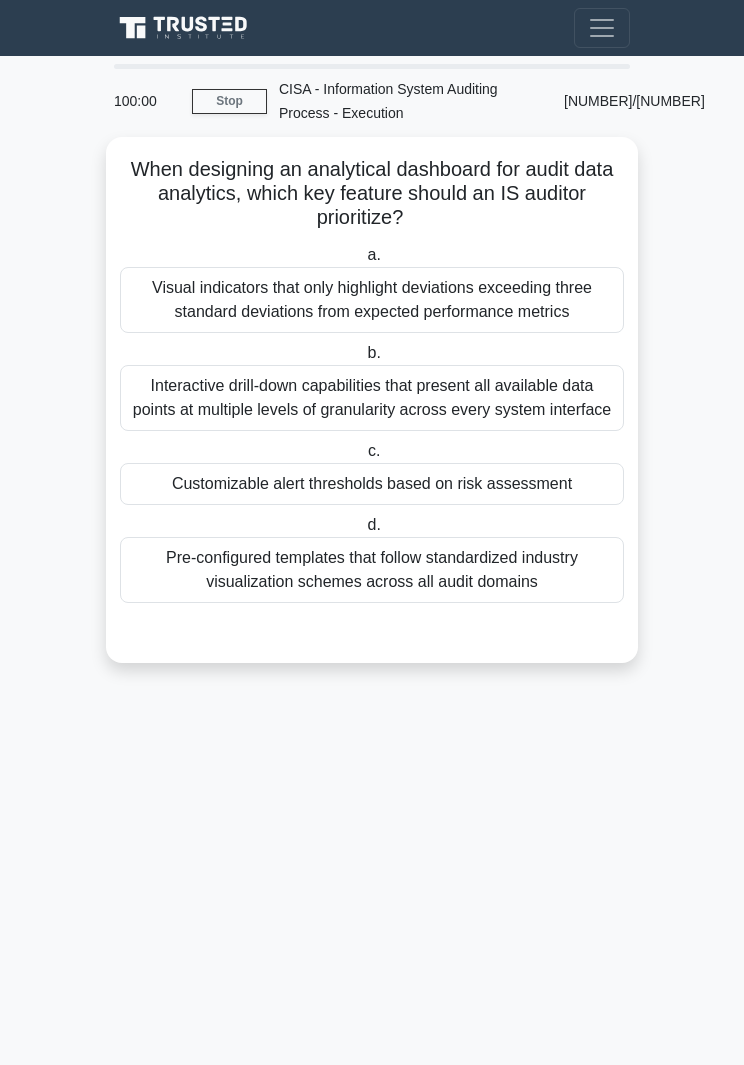 scroll, scrollTop: 0, scrollLeft: 0, axis: both 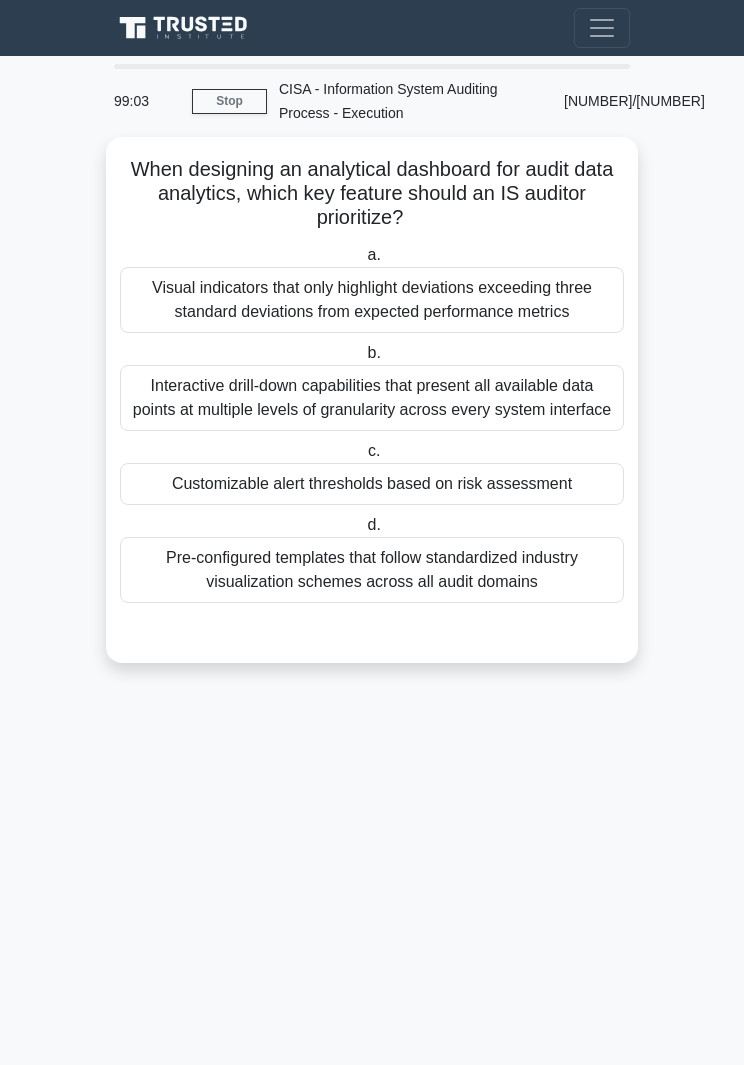 click on "Customizable alert thresholds based on risk assessment" at bounding box center (372, 484) 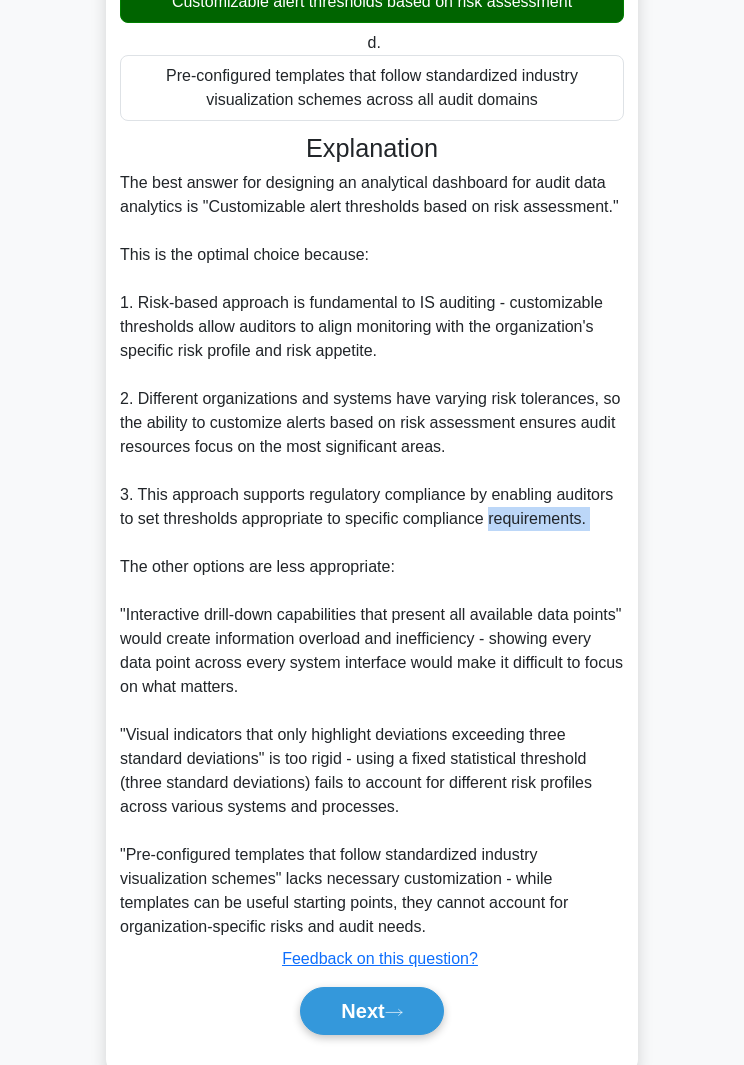 scroll, scrollTop: 483, scrollLeft: 0, axis: vertical 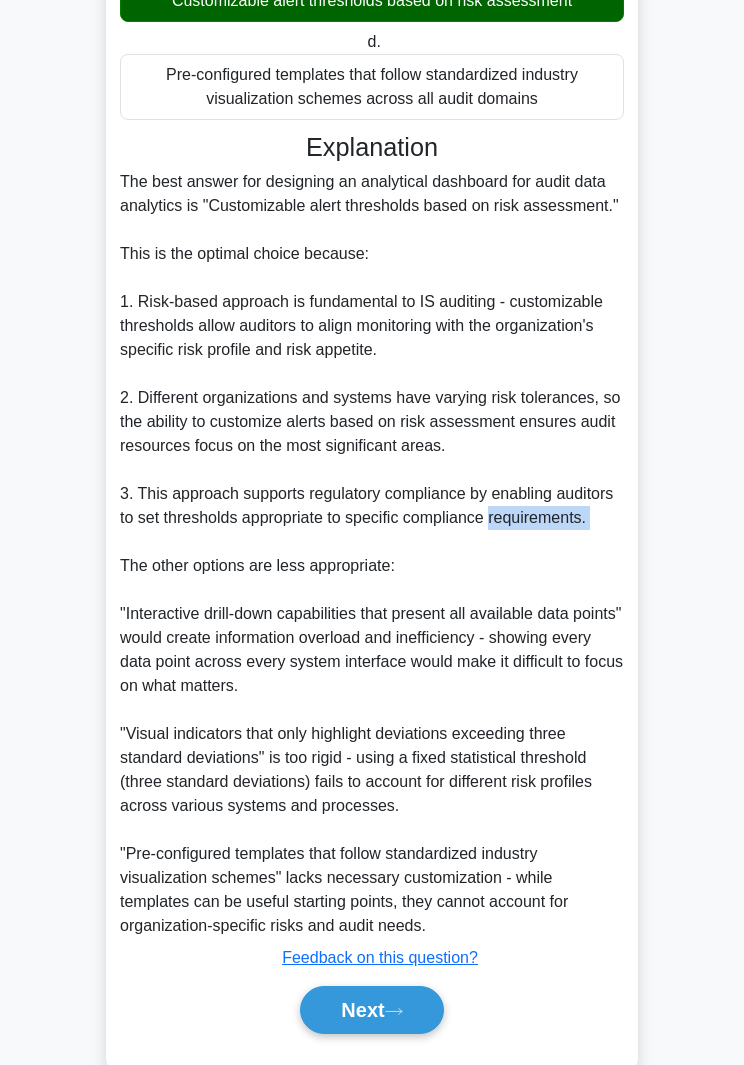 click on "98:41
Stop
CISA  - Information System Auditing Process - Execution
Expert
1/100
When designing an analytical dashboard for audit data analytics, which key feature should an IS auditor prioritize?
.spinner_0XTQ{transform-origin:center;animation:spinner_y6GP .75s linear infinite}@keyframes spinner_y6GP{100%{transform:rotate(360deg)}}
a.
b. c. d." at bounding box center [372, 341] 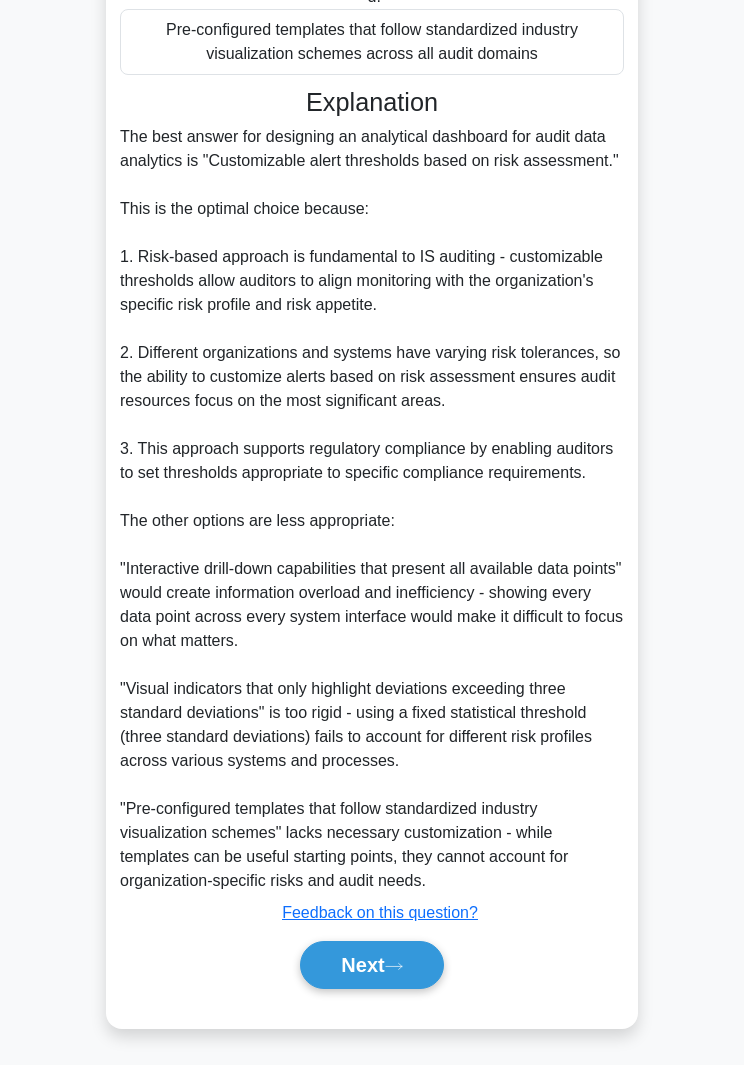 scroll, scrollTop: 648, scrollLeft: 0, axis: vertical 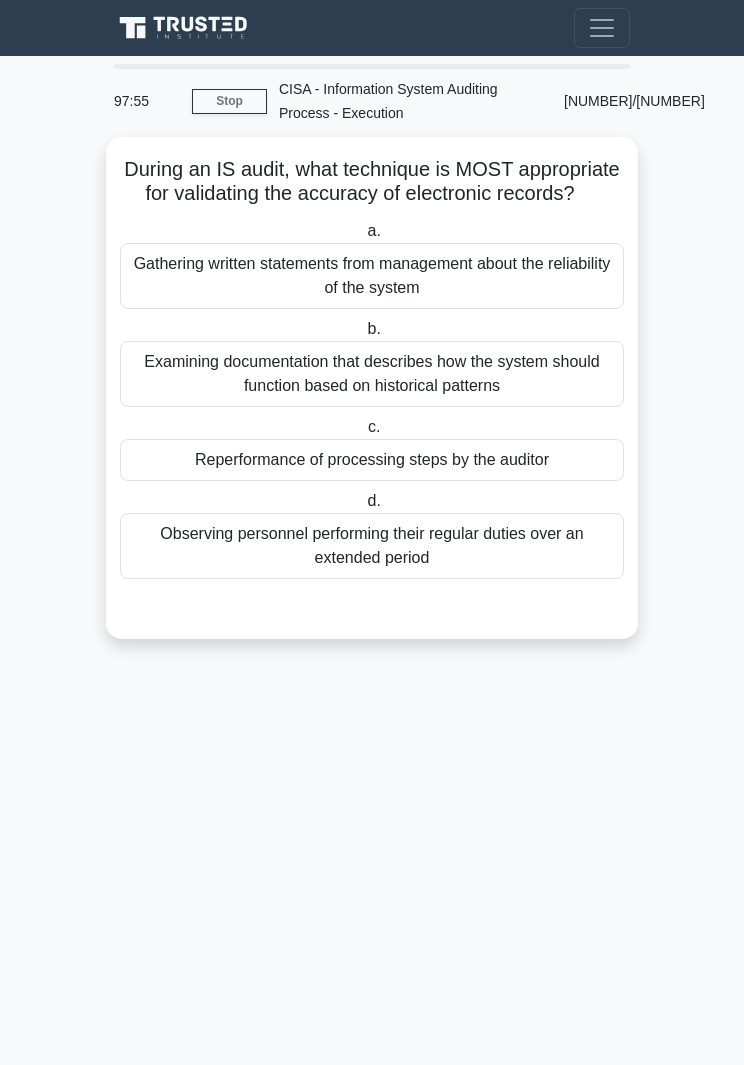 click on "97:55
Stop
CISA  - Information System Auditing Process - Execution
Expert
2/100
During an IS audit, what technique is MOST appropriate for validating the accuracy of electronic records?
.spinner_0XTQ{transform-origin:center;animation:spinner_y6GP .75s linear infinite}@keyframes spinner_y6GP{100%{transform:rotate(360deg)}}
a.
b." at bounding box center [372, 560] 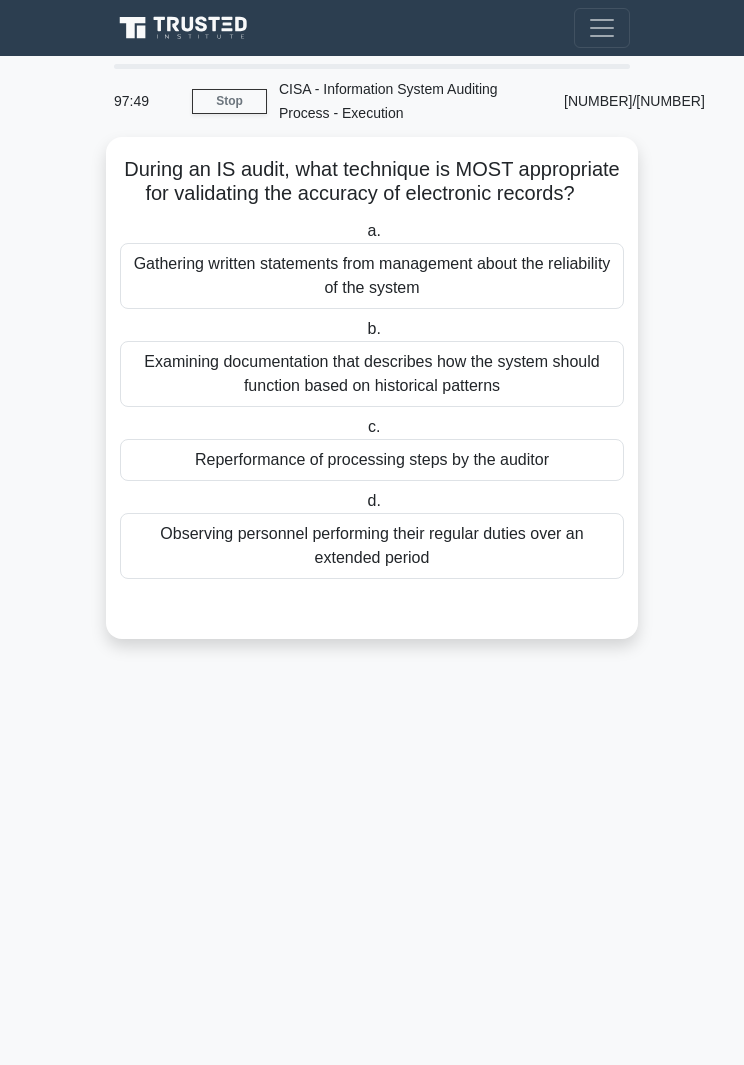 click on "97:49
Stop
CISA  - Information System Auditing Process - Execution
Expert
2/100
During an IS audit, what technique is MOST appropriate for validating the accuracy of electronic records?
.spinner_0XTQ{transform-origin:center;animation:spinner_y6GP .75s linear infinite}@keyframes spinner_y6GP{100%{transform:rotate(360deg)}}
a.
b." at bounding box center [372, 560] 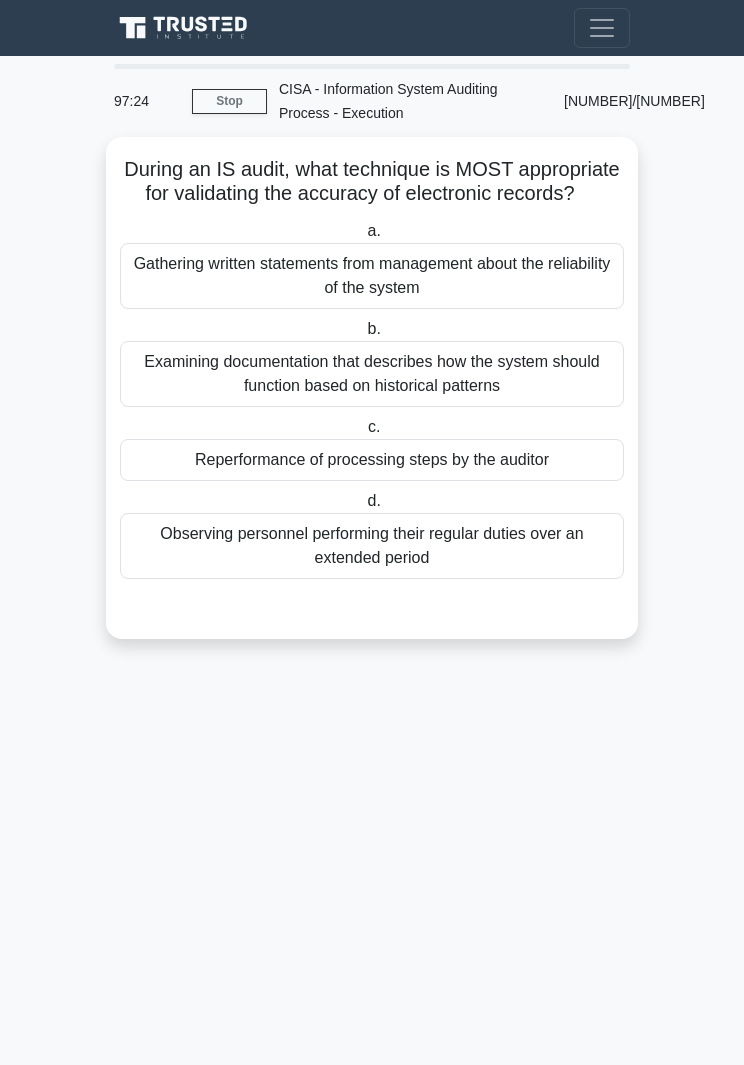 click on "Reperformance of processing steps by the auditor" at bounding box center (372, 460) 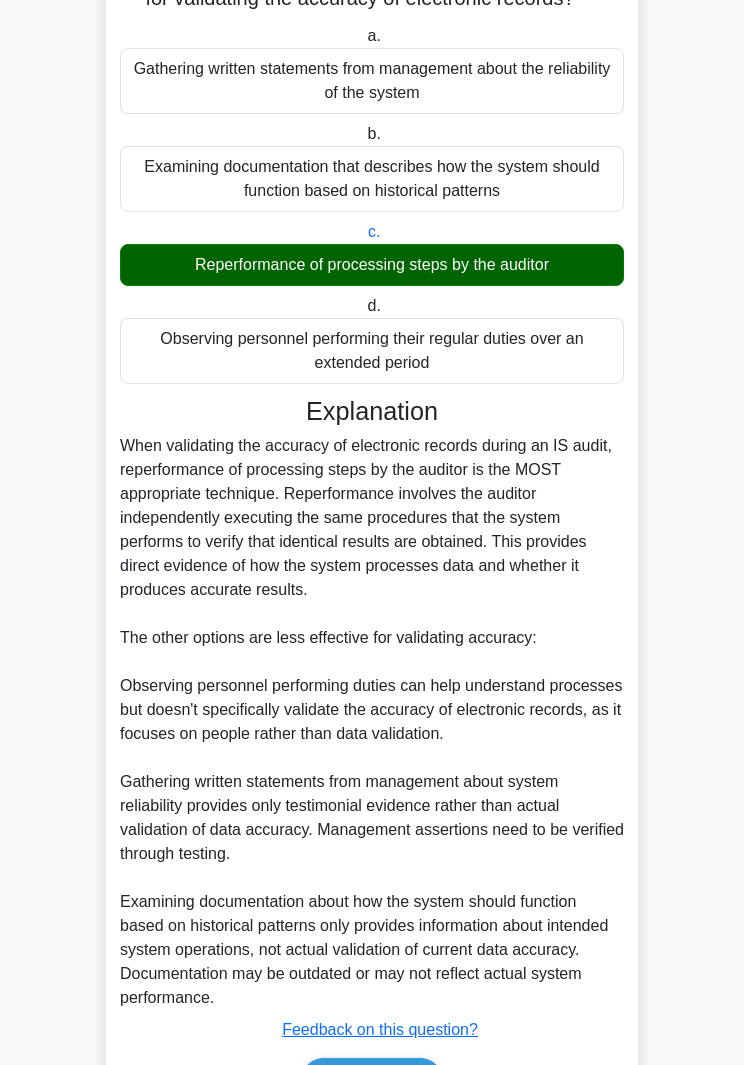 scroll, scrollTop: 336, scrollLeft: 0, axis: vertical 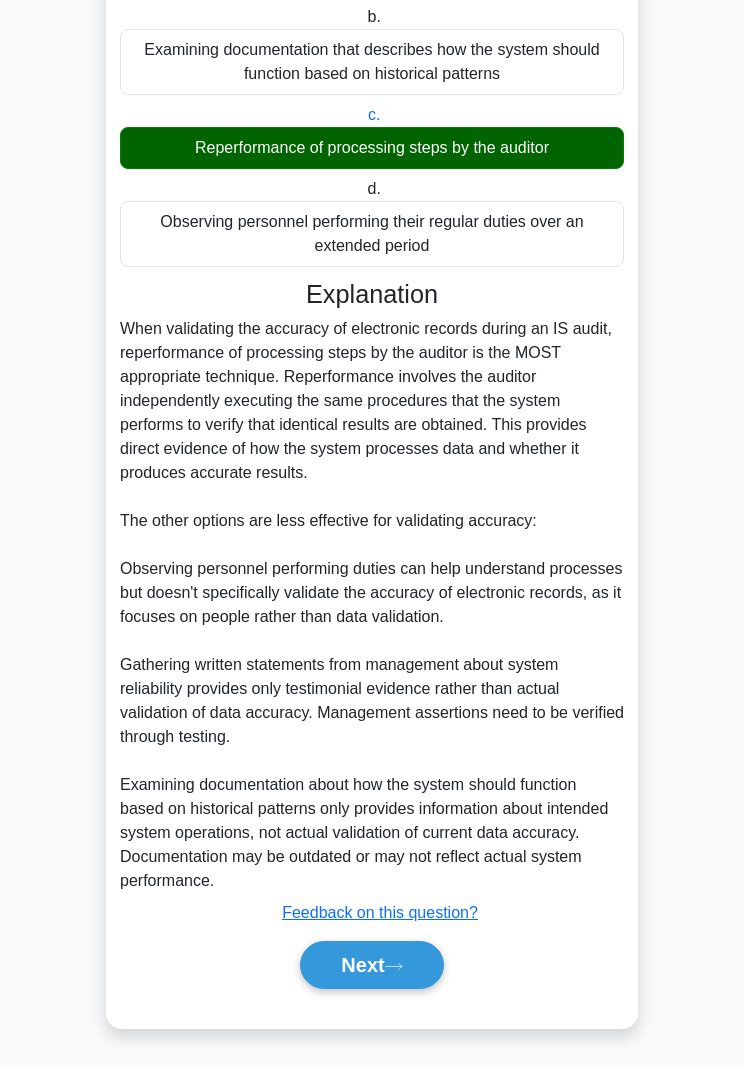 click on "Next" at bounding box center (371, 965) 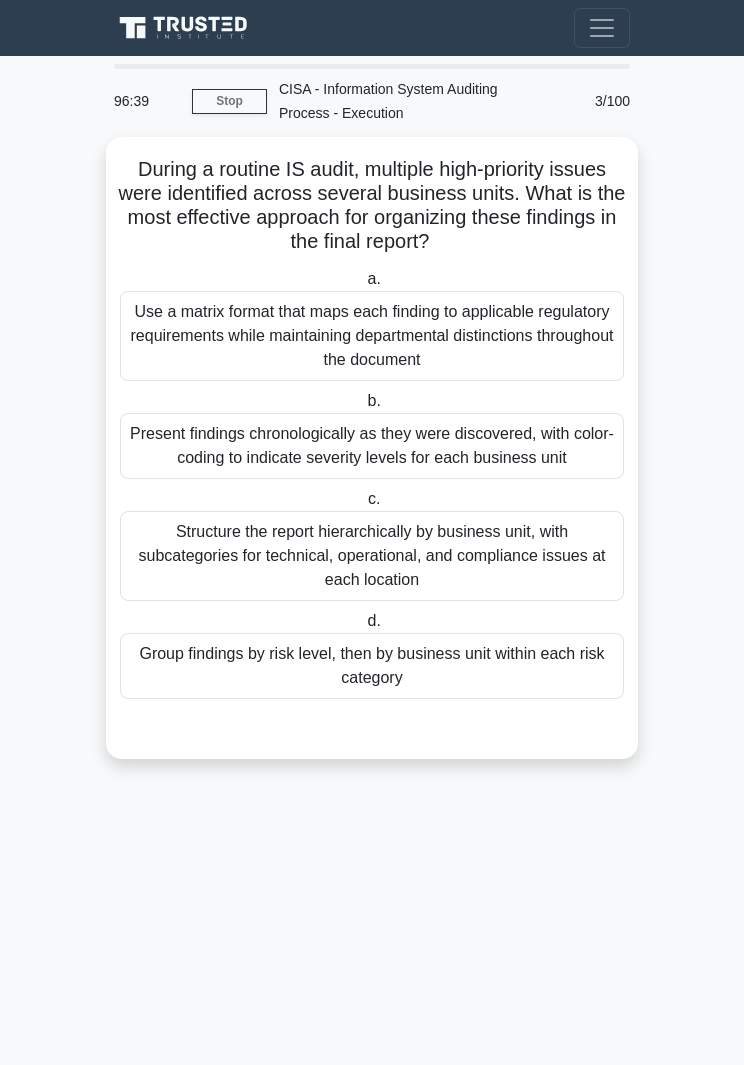 click on "Group findings by risk level, then by business unit within each risk category" at bounding box center (372, 666) 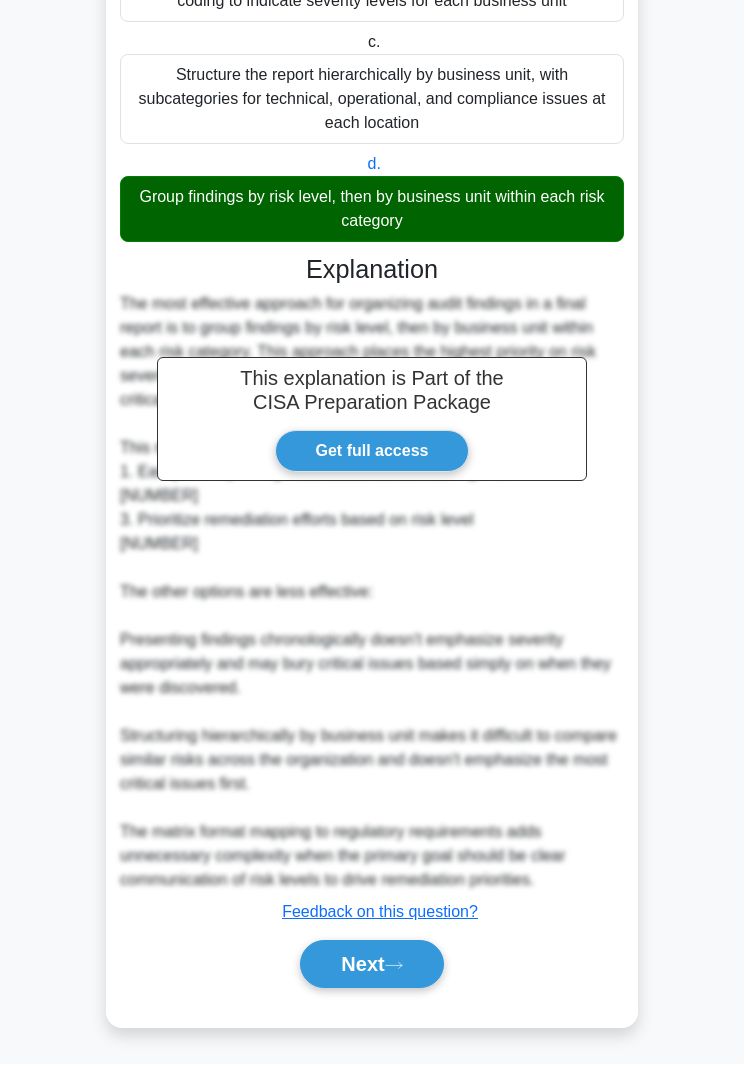 scroll, scrollTop: 528, scrollLeft: 0, axis: vertical 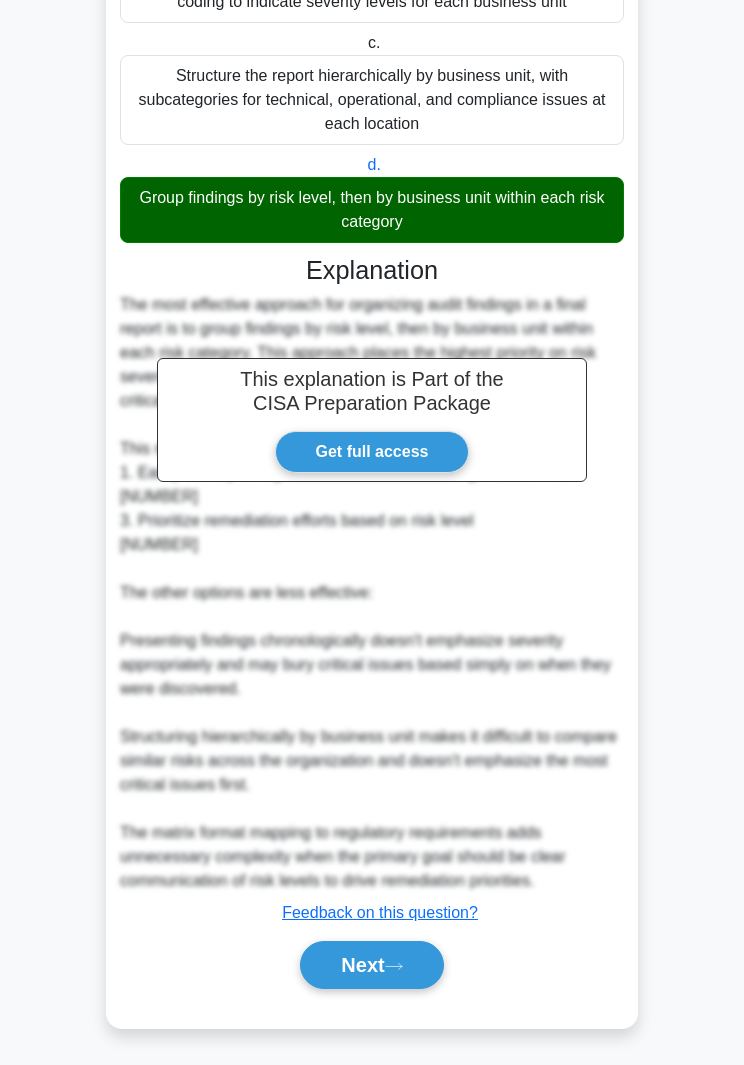 click on "Next" at bounding box center (371, 965) 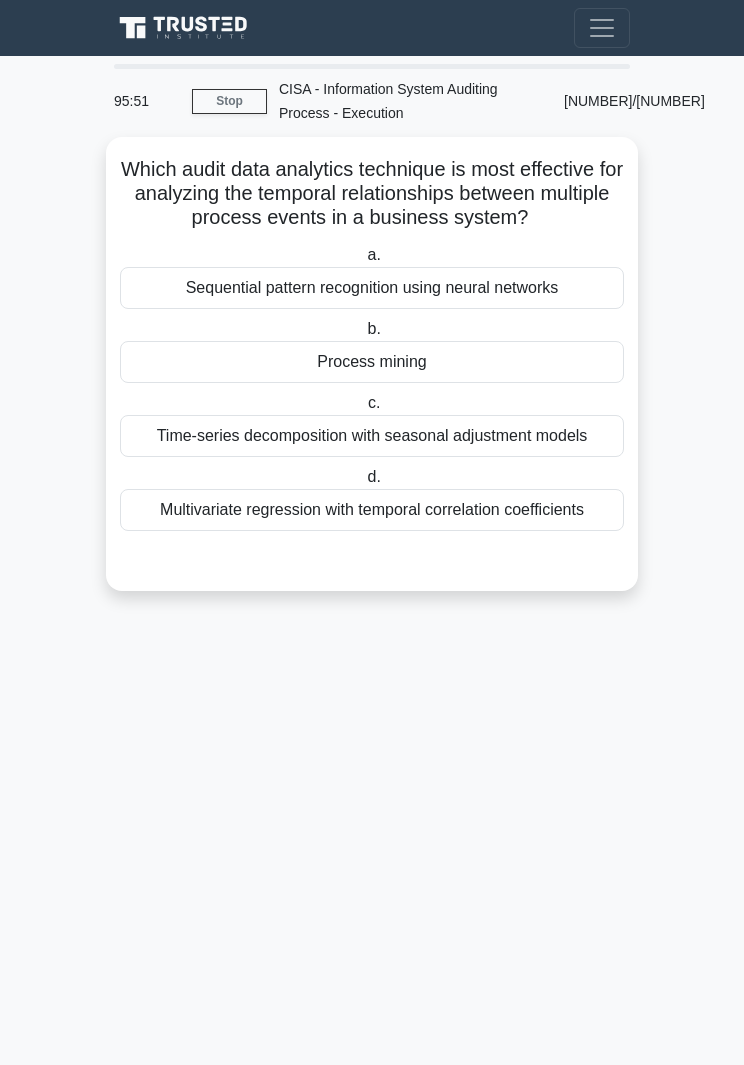 scroll, scrollTop: 19, scrollLeft: 0, axis: vertical 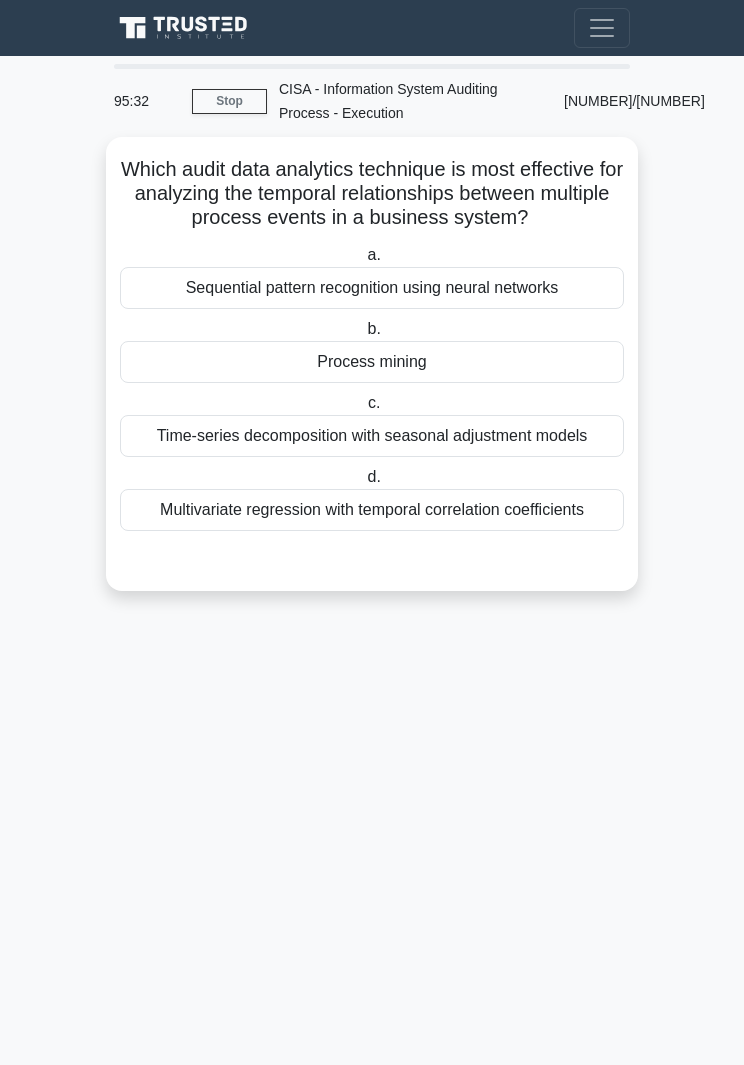 click on "Process mining" at bounding box center (372, 362) 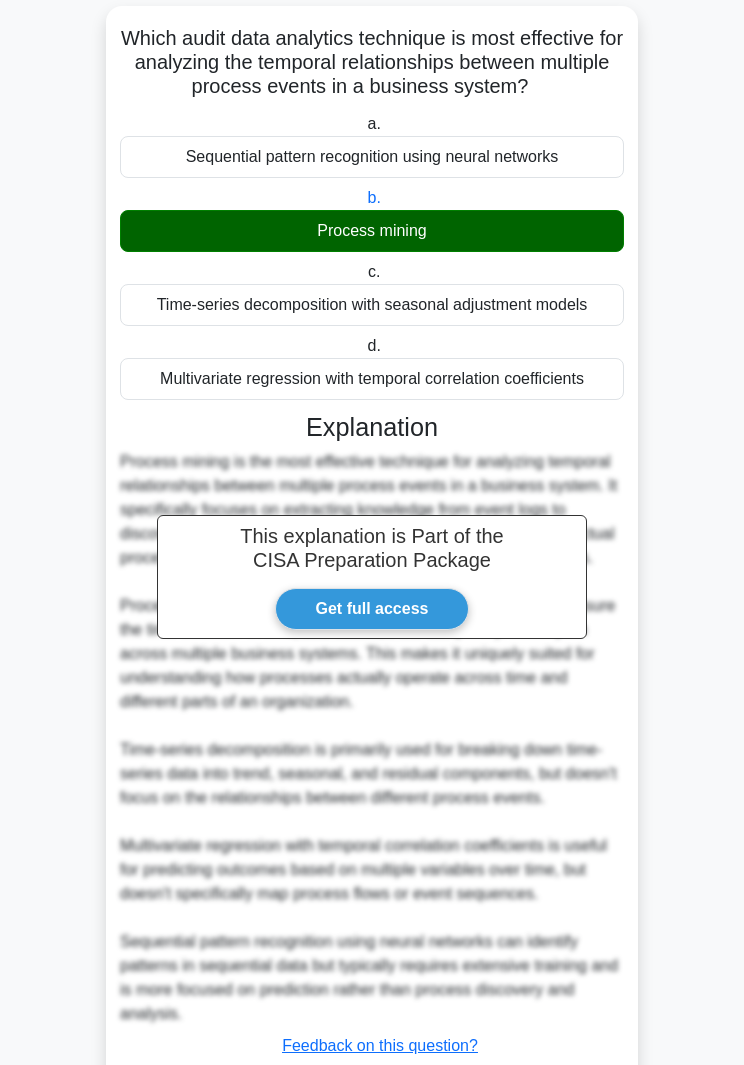 scroll, scrollTop: 384, scrollLeft: 0, axis: vertical 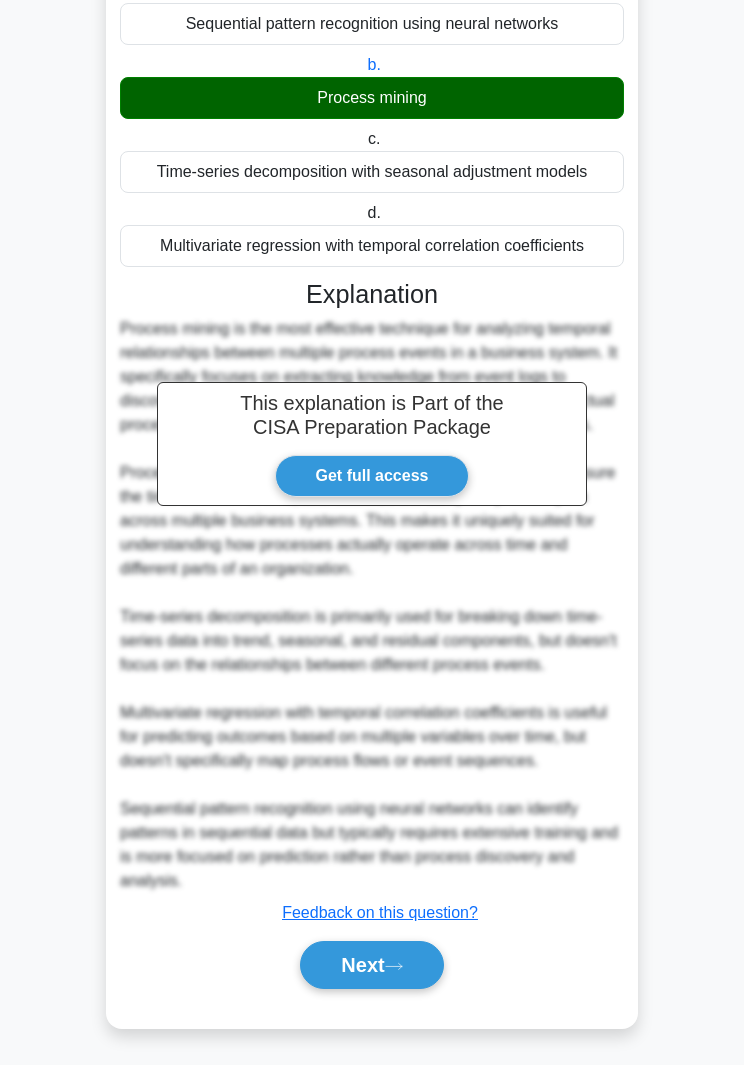 click on "Next" at bounding box center (371, 965) 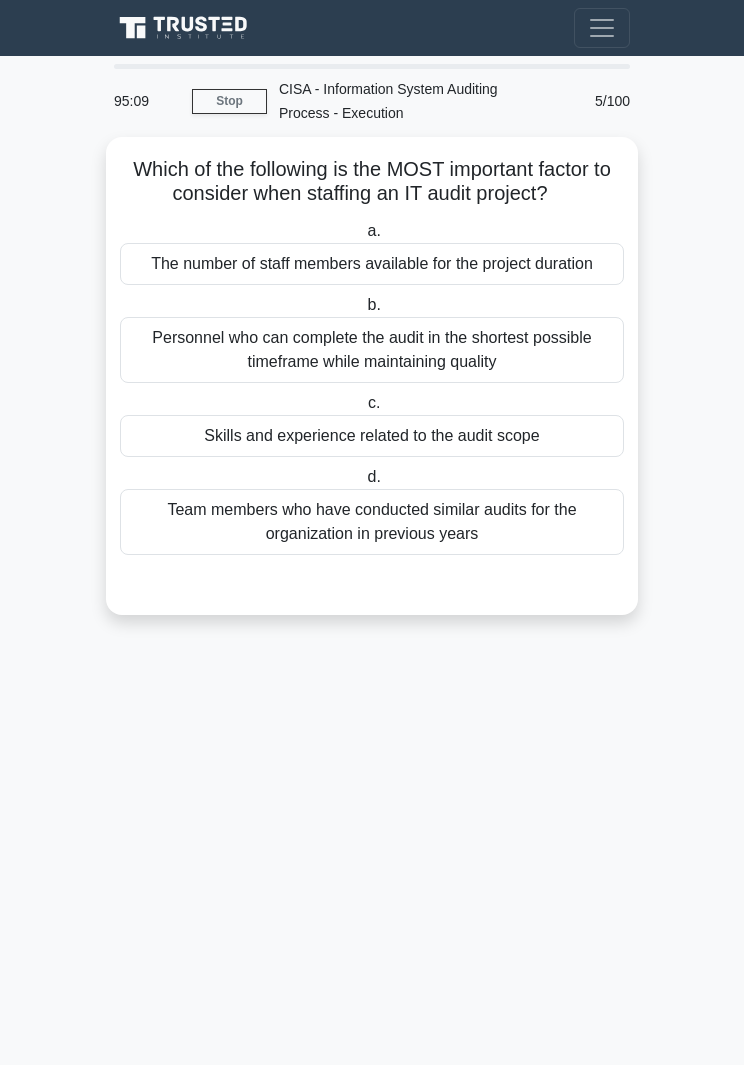 click on "Skills and experience related to the audit scope" at bounding box center (372, 436) 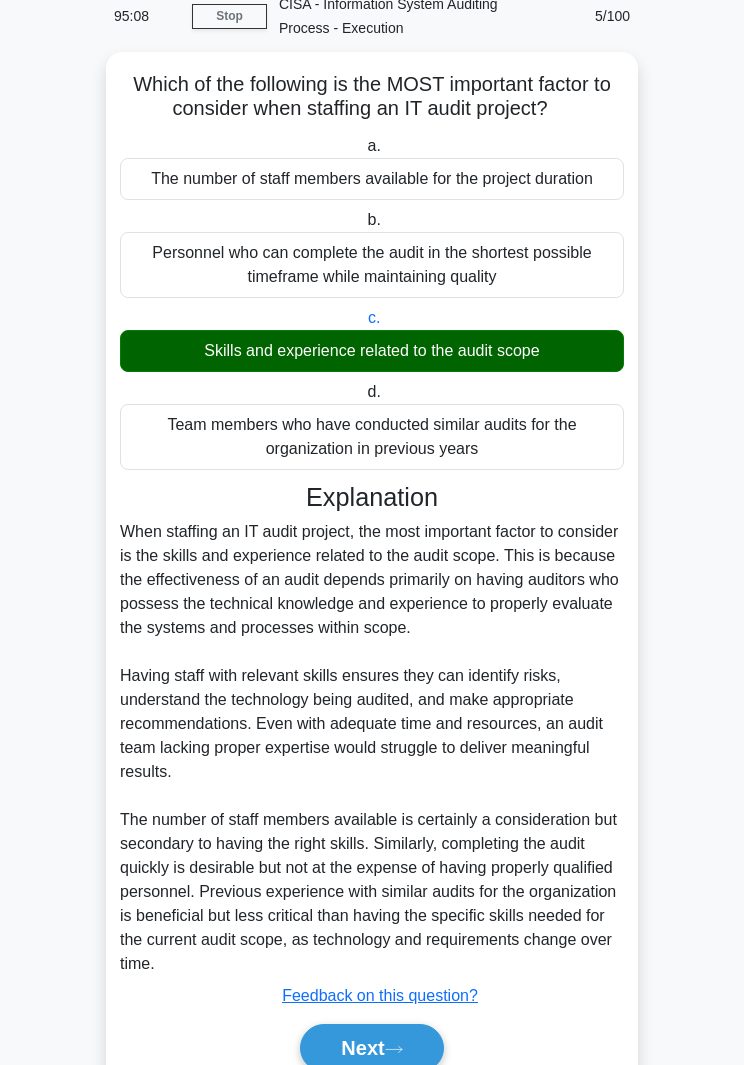 scroll, scrollTop: 240, scrollLeft: 0, axis: vertical 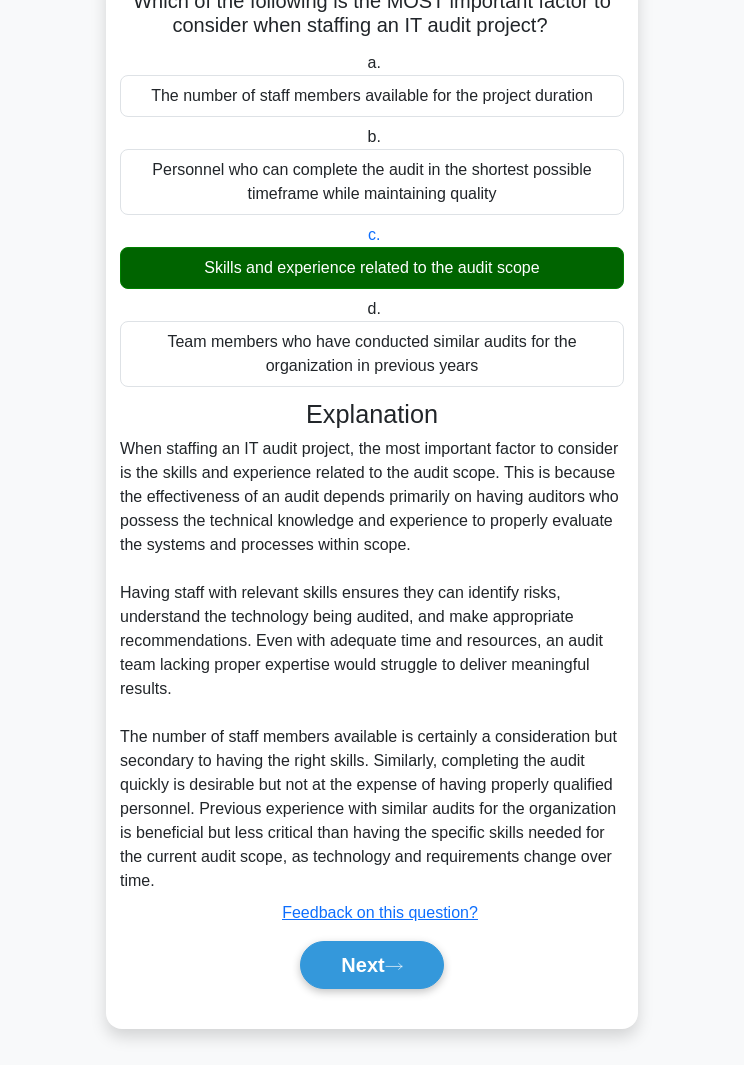 click on "Next" at bounding box center [371, 965] 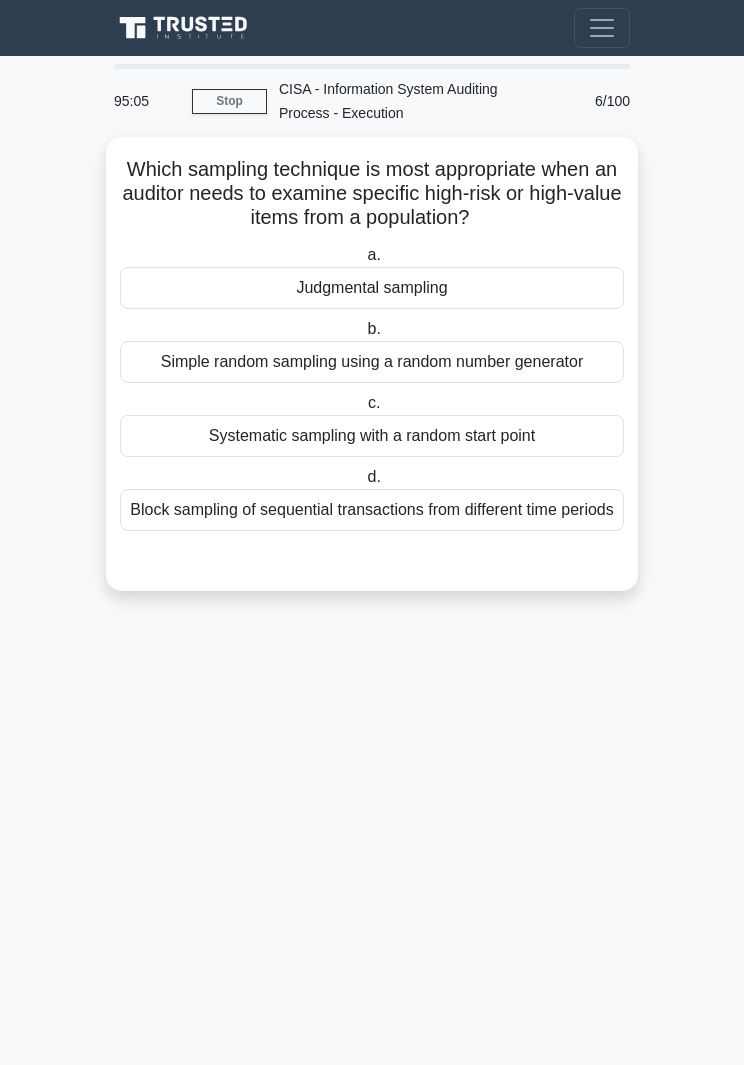 scroll, scrollTop: 19, scrollLeft: 0, axis: vertical 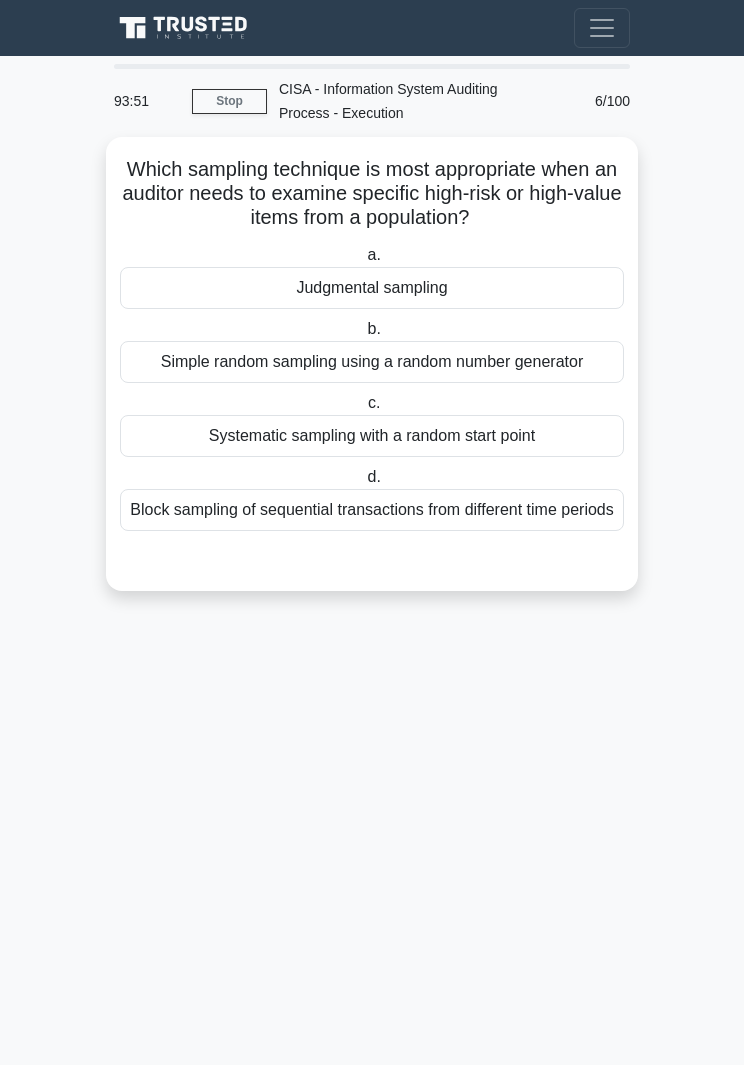 click on "93:51
Stop
CISA  - Information System Auditing Process - Execution
Expert
6/100
Which sampling technique is most appropriate when an auditor needs to examine specific high-risk or high-value items from a population?
.spinner_0XTQ{transform-origin:center;animation:spinner_y6GP .75s linear infinite}@keyframes spinner_y6GP{100%{transform:rotate(360deg)}}
a.
b." at bounding box center [372, 560] 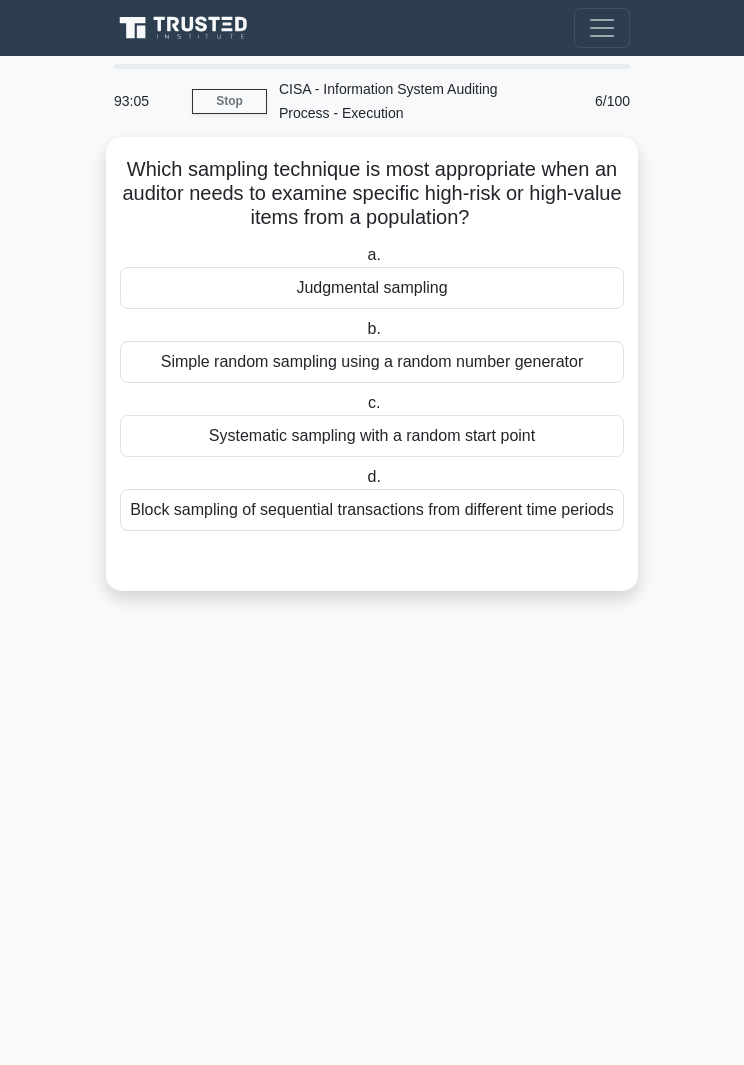 click on "Systematic sampling with a random start point" at bounding box center (372, 436) 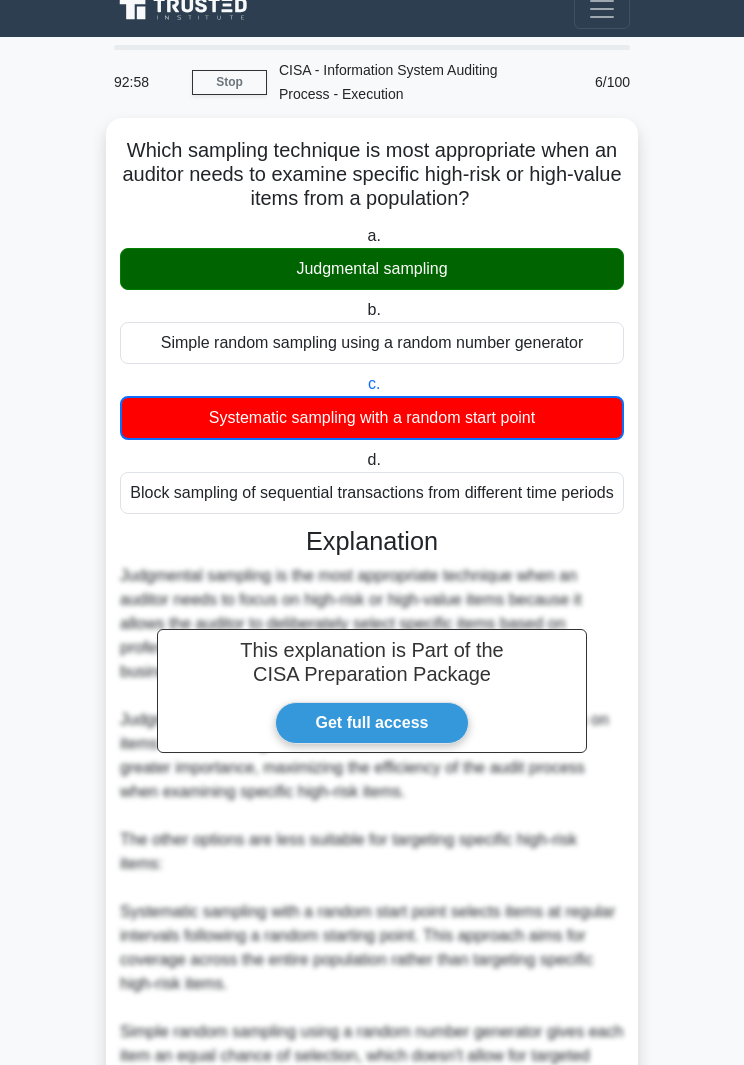 click on "Judgmental sampling is the most appropriate technique when an auditor needs to focus on high-risk or high-value items because it allows the auditor to deliberately select specific items based on professional judgment, risk assessment, and knowledge of the business operations. Judgmental sampling enables auditors to concentrate audit efforts on items that have a higher risk of material misstatement or areas of greater importance, maximizing the efficiency of the audit process when examining specific high-risk items. The other options are less suitable for targeting specific high-risk items: Systematic sampling with a random start point selects items at regular intervals following a random starting point. This approach aims for coverage across the entire population rather than targeting specific high-risk items. Simple random sampling using a random number generator gives each item an equal chance of selection, which doesn't allow for targeted focus on high-risk items." at bounding box center [372, 888] 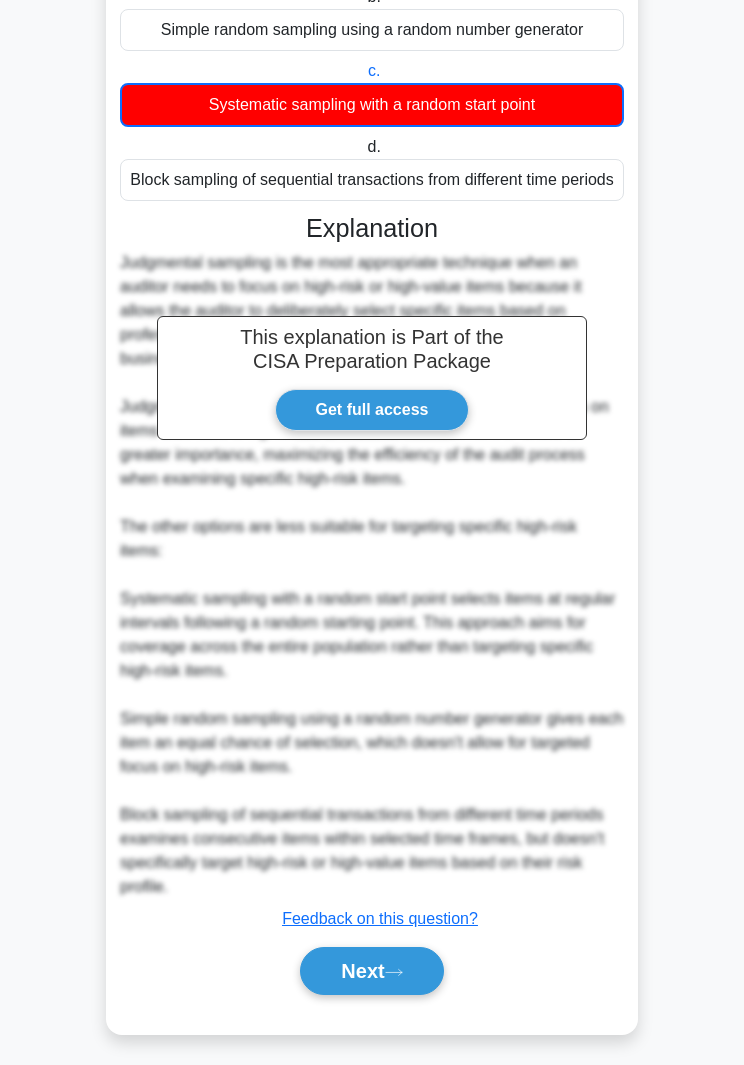 scroll, scrollTop: 362, scrollLeft: 0, axis: vertical 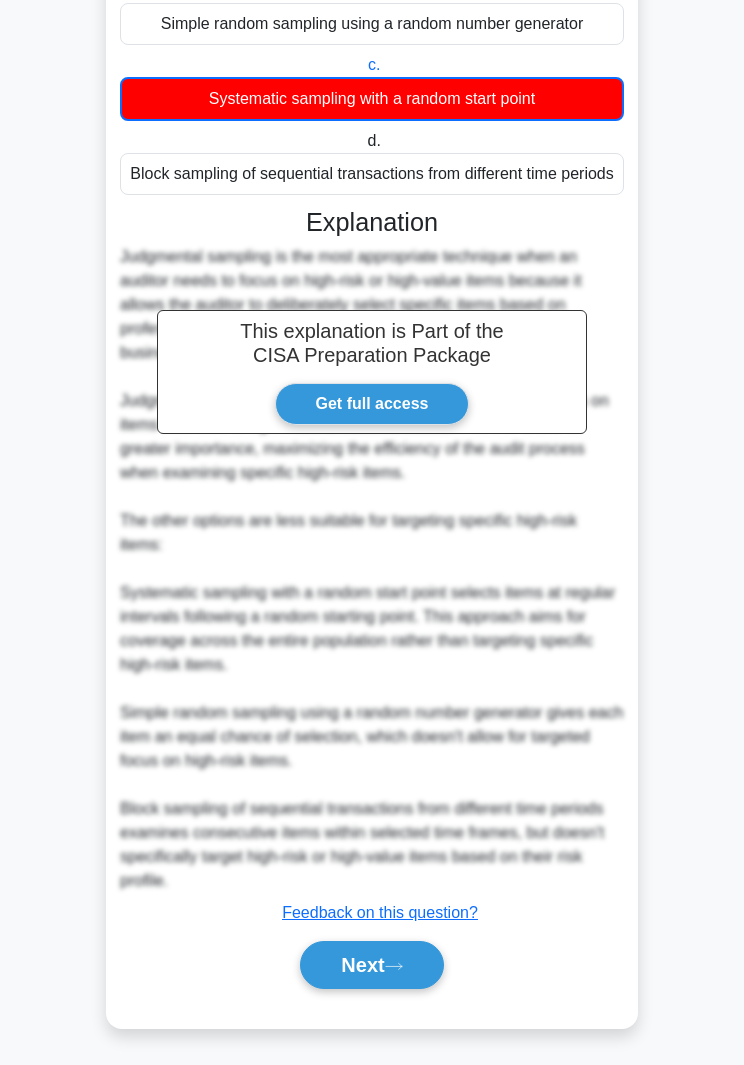 click on "Next" at bounding box center [371, 965] 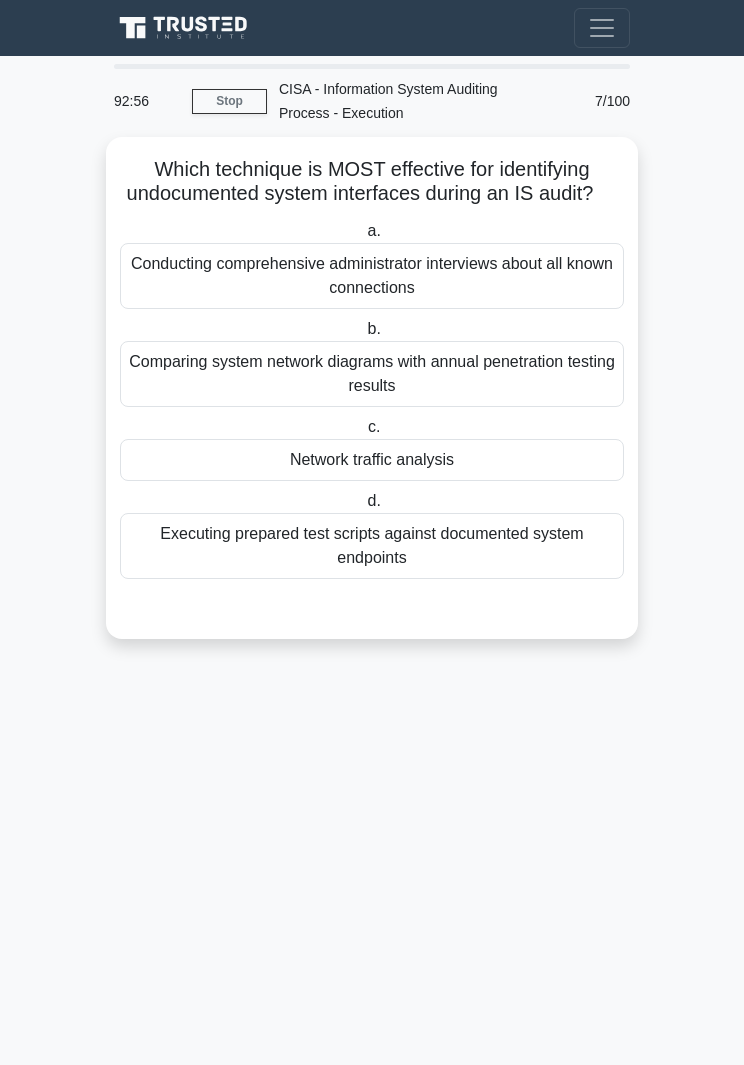 scroll, scrollTop: 19, scrollLeft: 0, axis: vertical 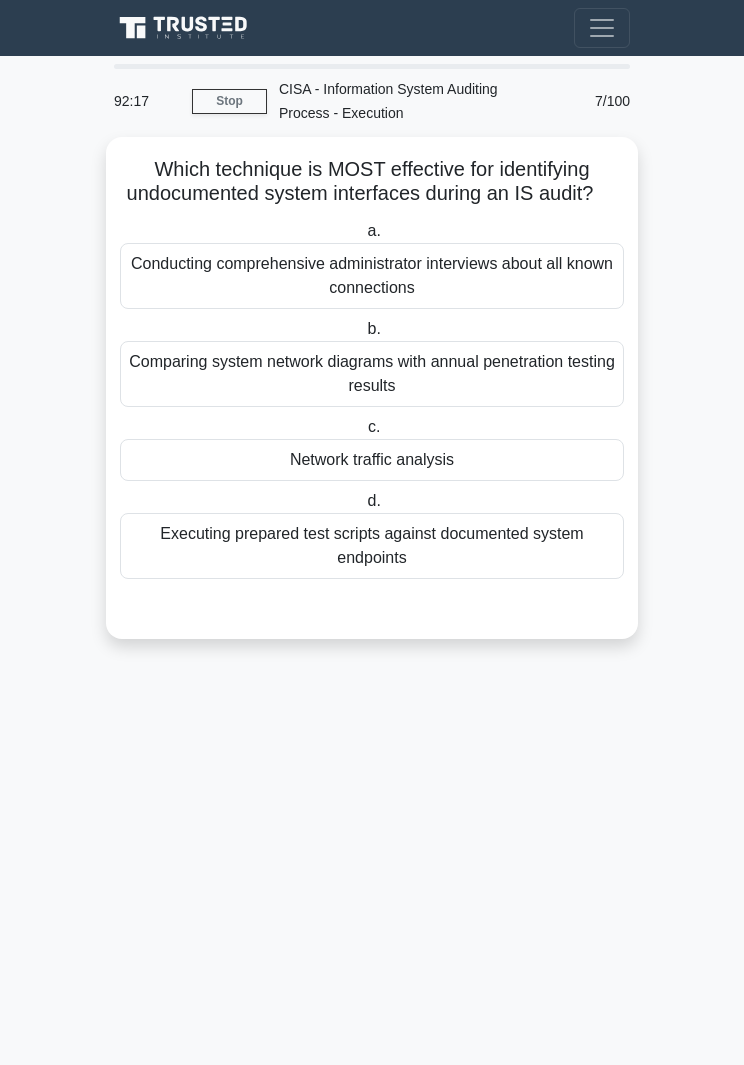 click on "Network traffic analysis" at bounding box center [372, 460] 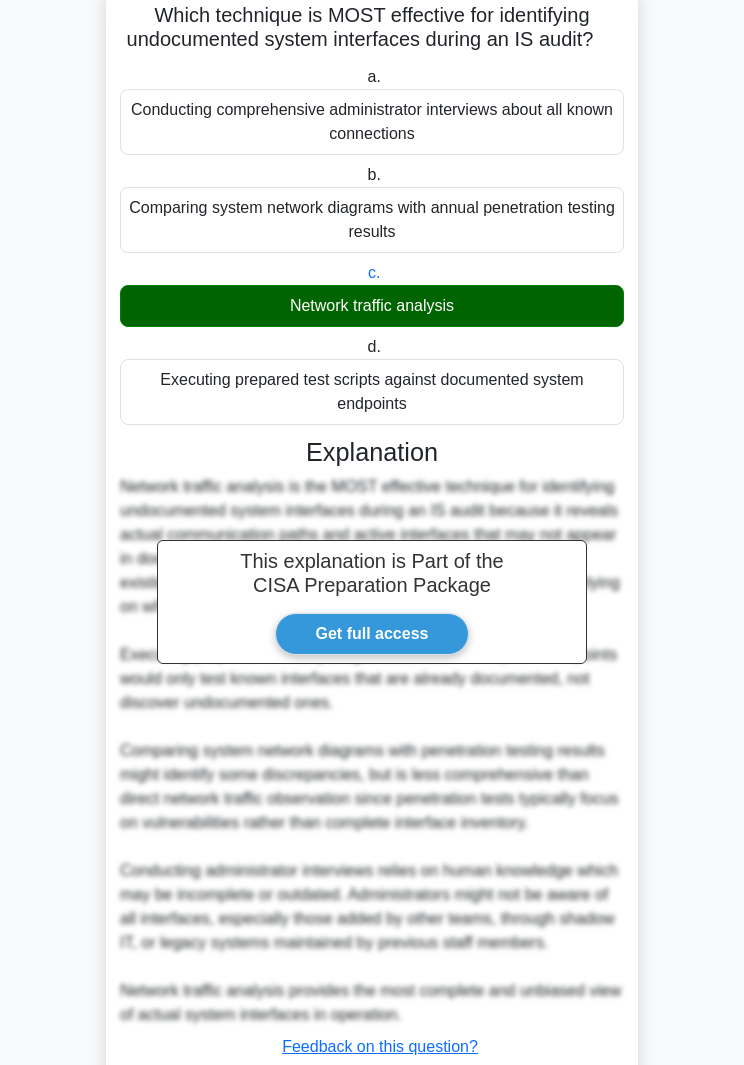 scroll, scrollTop: 360, scrollLeft: 0, axis: vertical 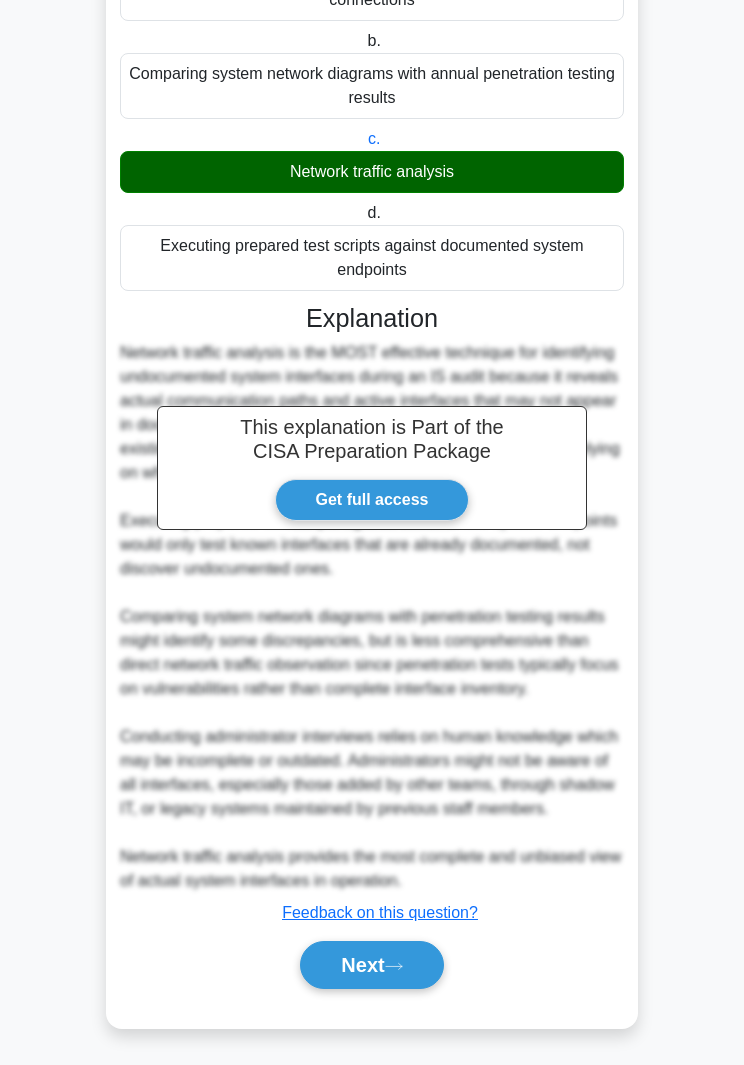 click at bounding box center [394, 966] 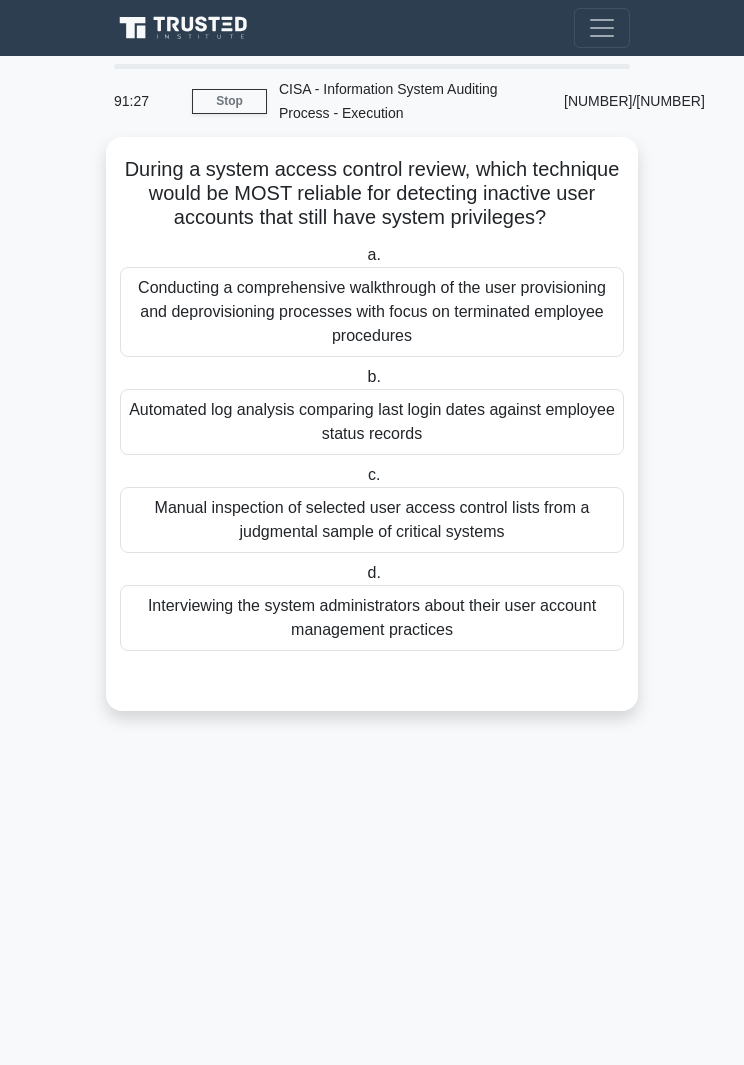 click on "Automated log analysis comparing last login dates against employee status records" at bounding box center [372, 422] 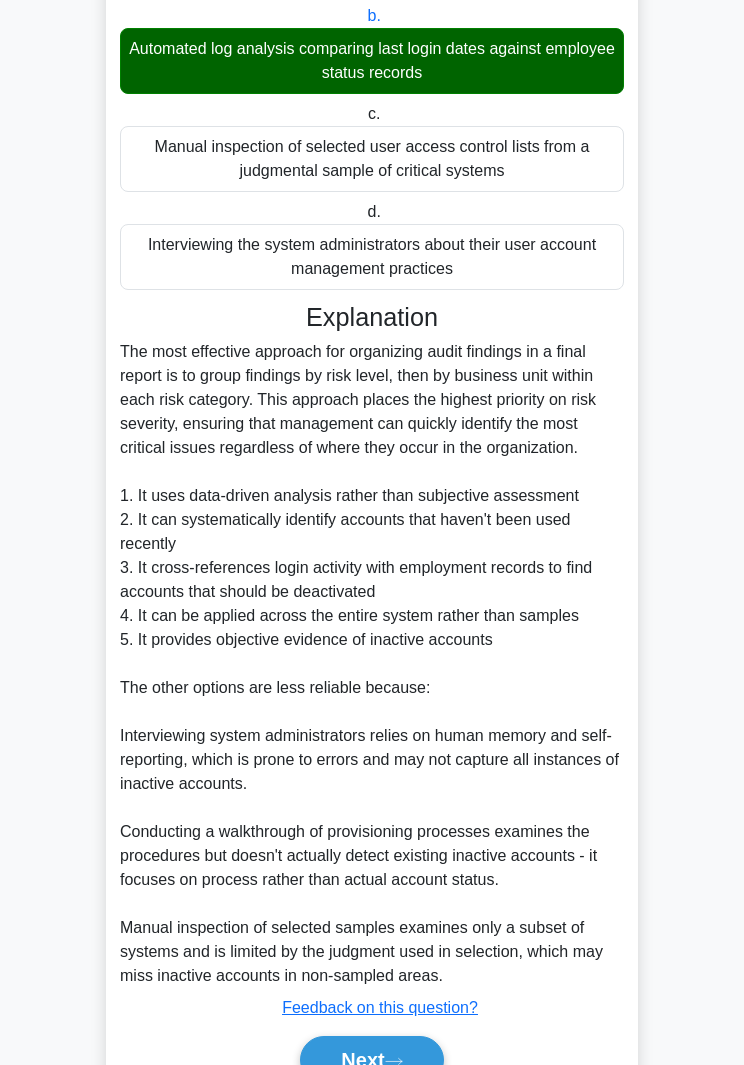 scroll, scrollTop: 504, scrollLeft: 0, axis: vertical 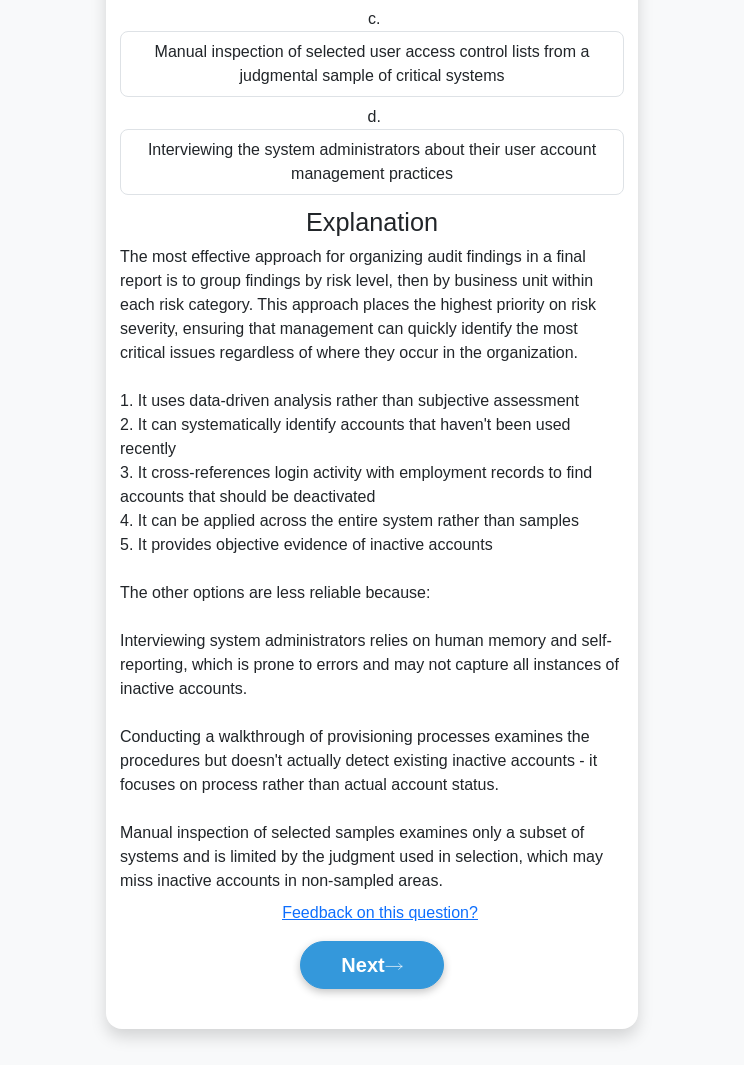 click on "Next" at bounding box center (371, 965) 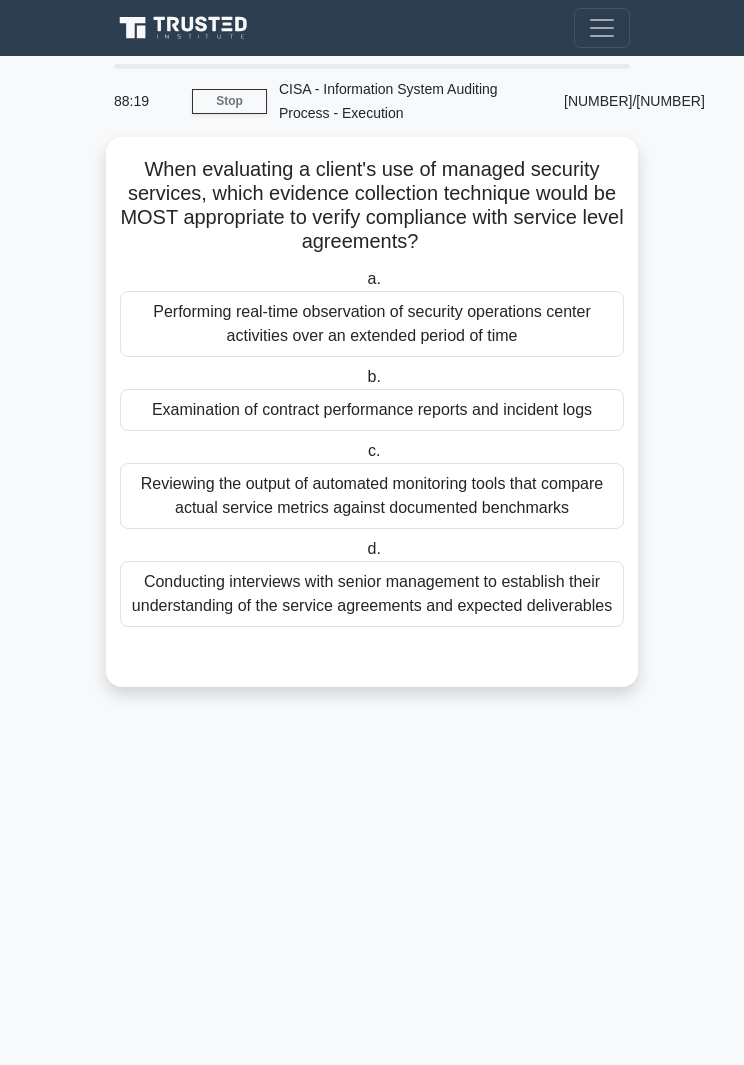 scroll, scrollTop: 44, scrollLeft: 0, axis: vertical 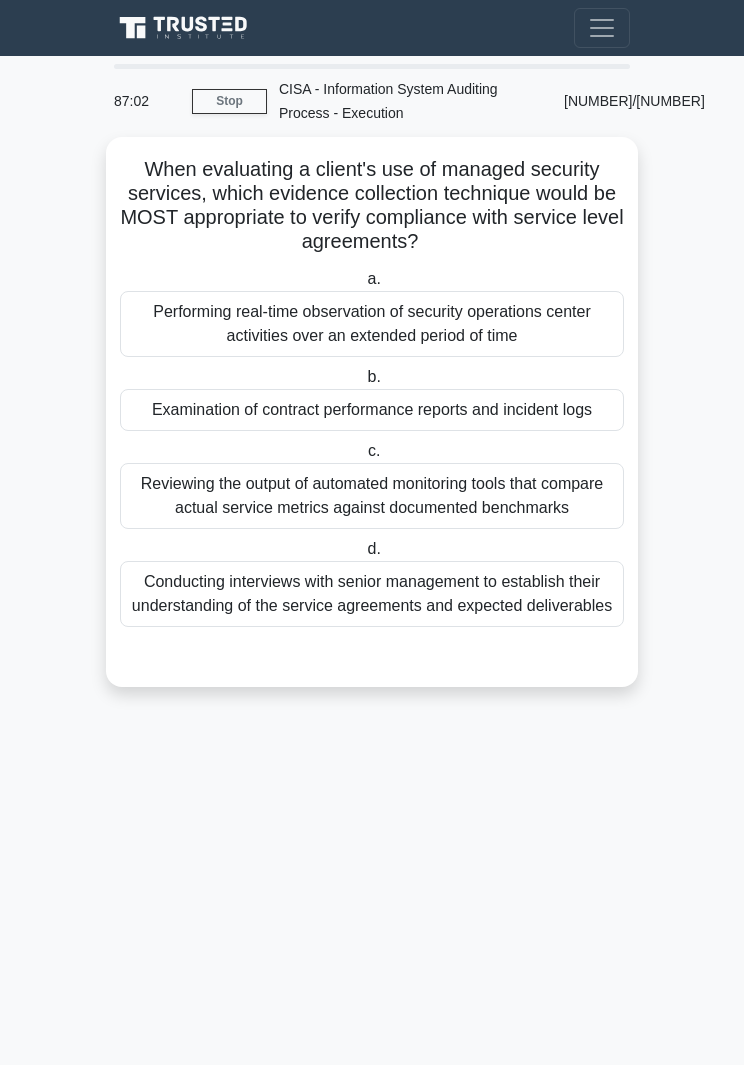 click on "87:02
Stop
CISA  - Information System Auditing Process - Execution
Expert
9/100
When evaluating a client's use of managed security services, which evidence collection technique would be MOST appropriate to verify compliance with service level agreements?
.spinner_0XTQ{transform-origin:center;animation:spinner_y6GP .75s linear infinite}@keyframes spinner_y6GP{100%{transform:rotate(360deg)}}
a. b. c. d." at bounding box center (372, 560) 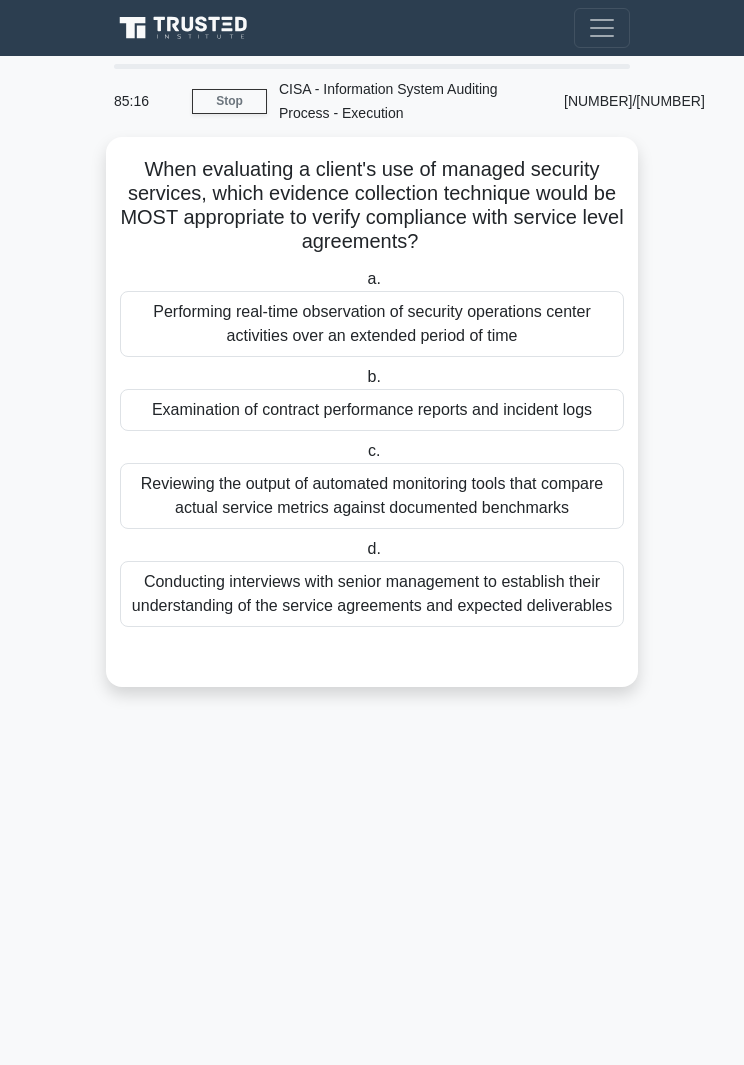 click on "Examination of contract performance reports and incident logs" at bounding box center [372, 410] 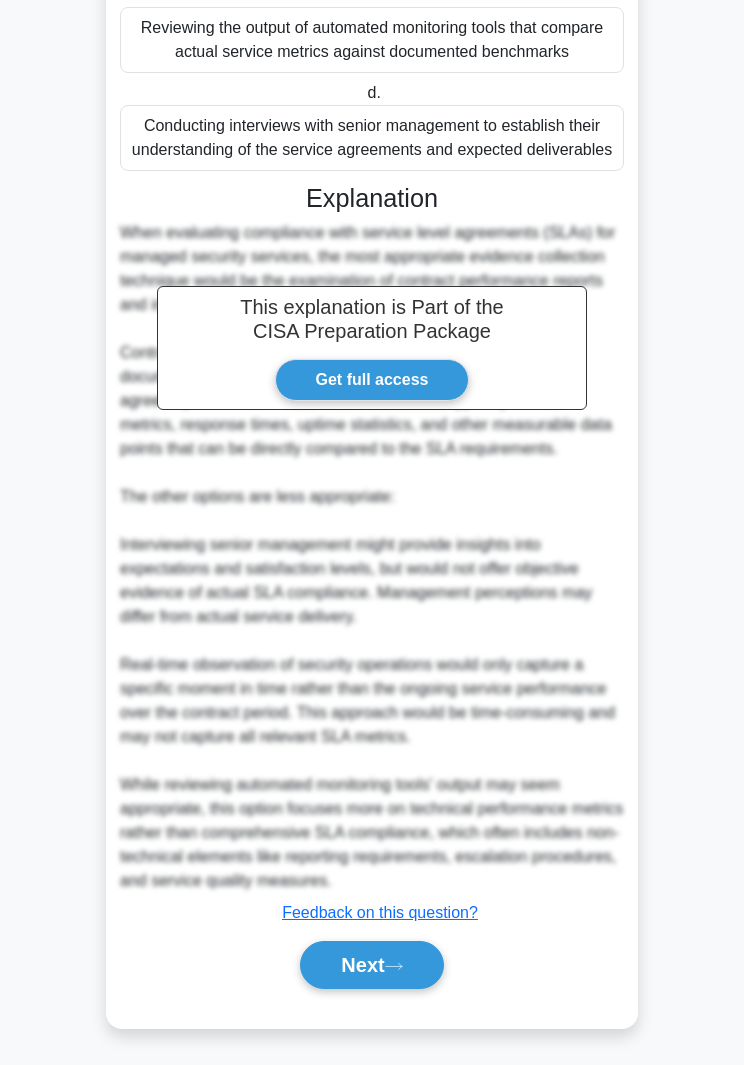 click on "Next" at bounding box center (371, 965) 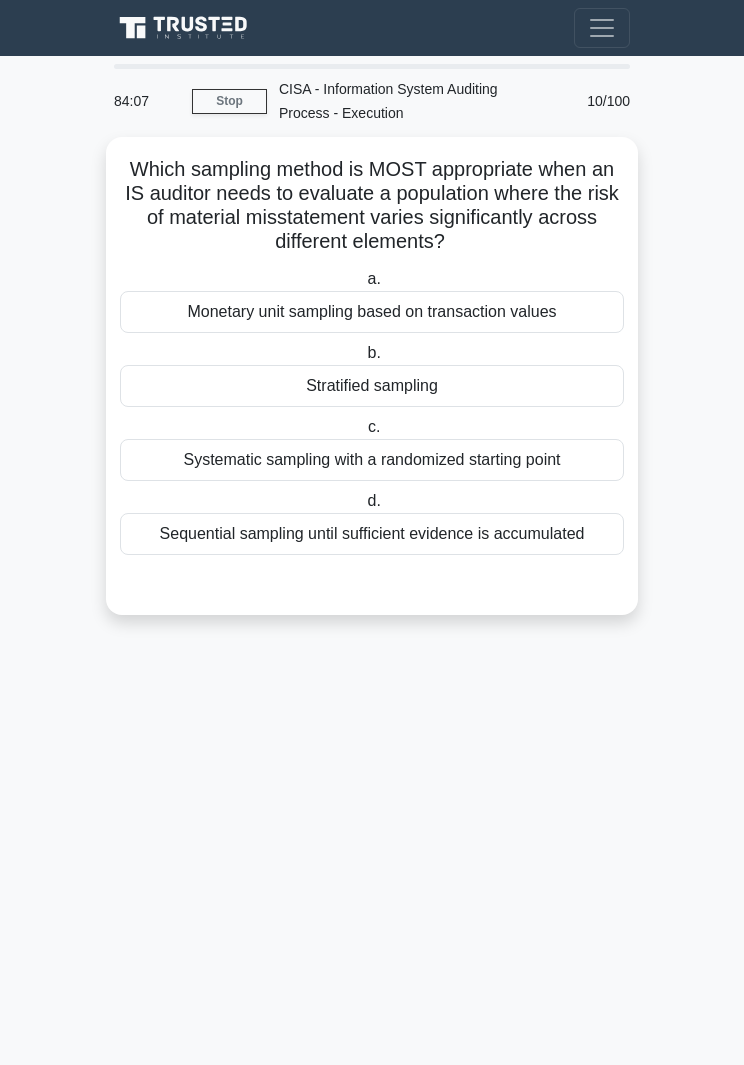 click on "Sequential sampling until sufficient evidence is accumulated" at bounding box center [372, 534] 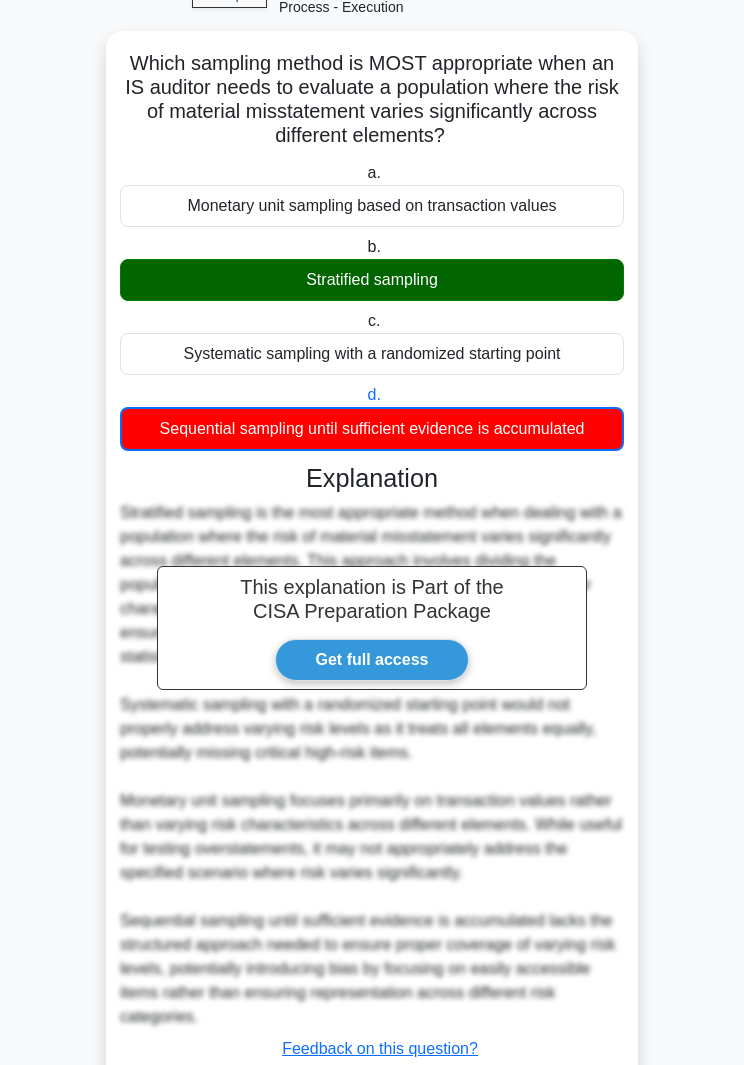 scroll, scrollTop: 314, scrollLeft: 0, axis: vertical 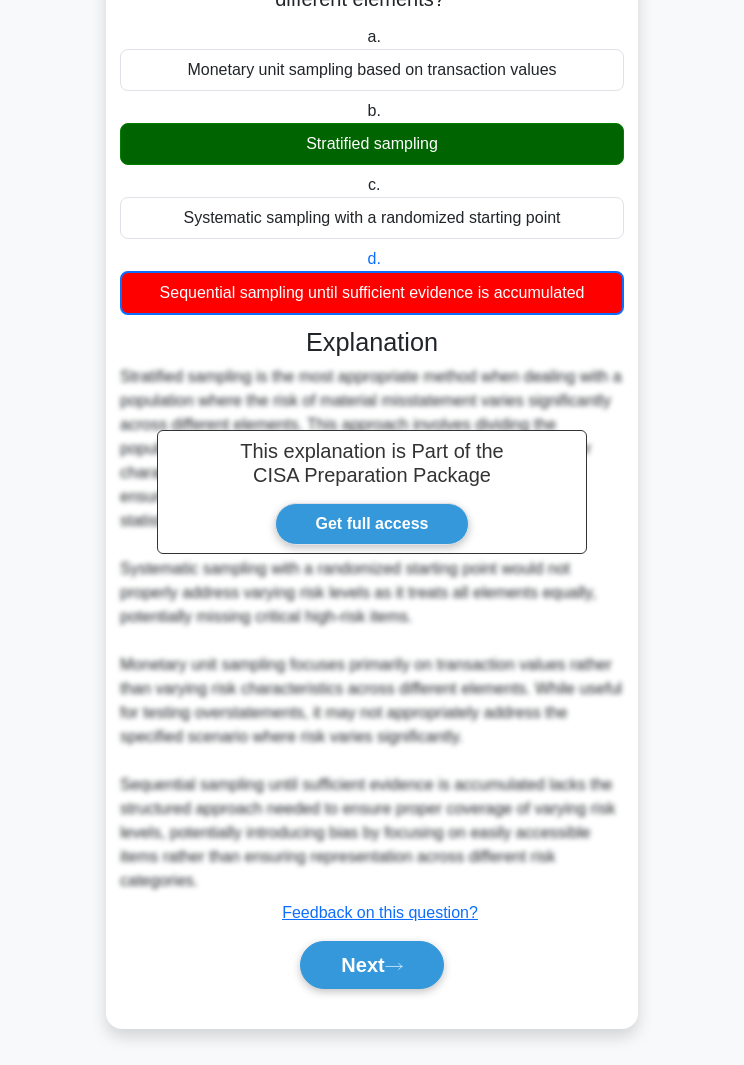 click on "Next" at bounding box center (371, 965) 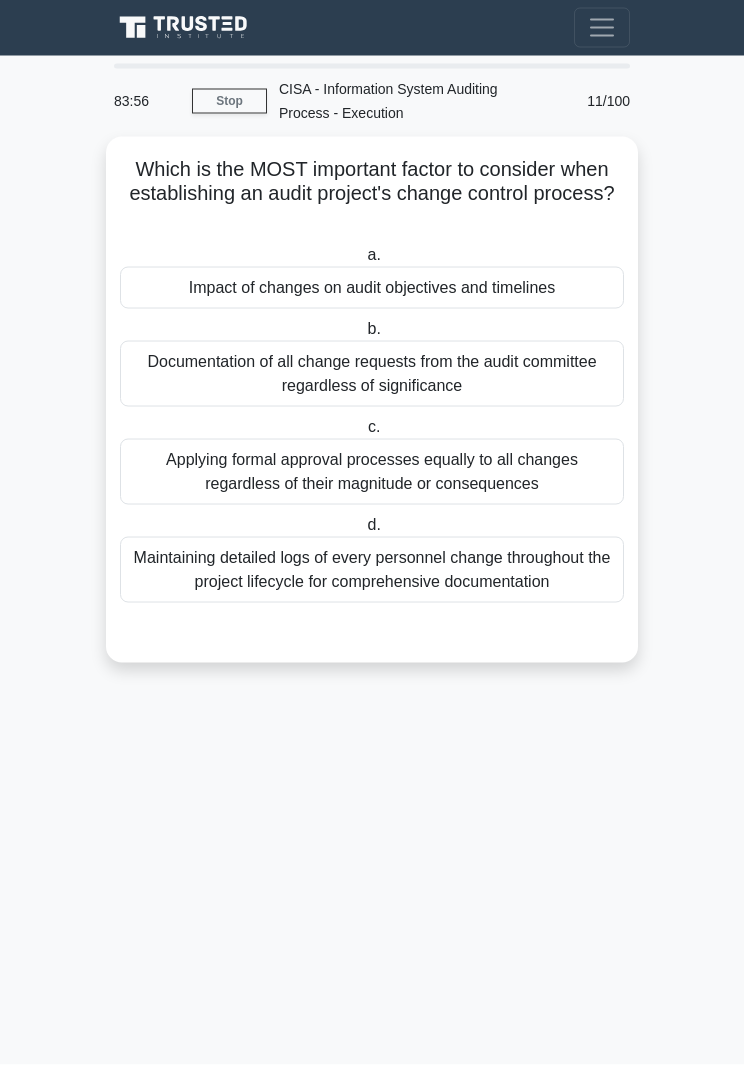 scroll, scrollTop: 0, scrollLeft: 0, axis: both 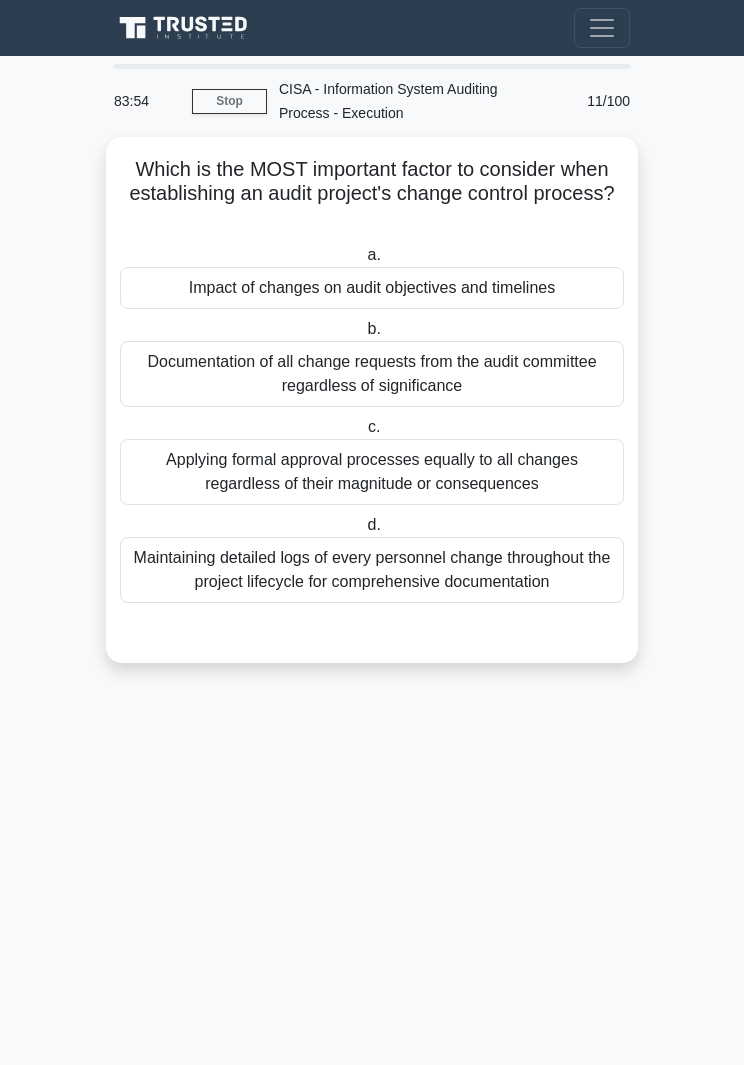 click at bounding box center [602, 28] 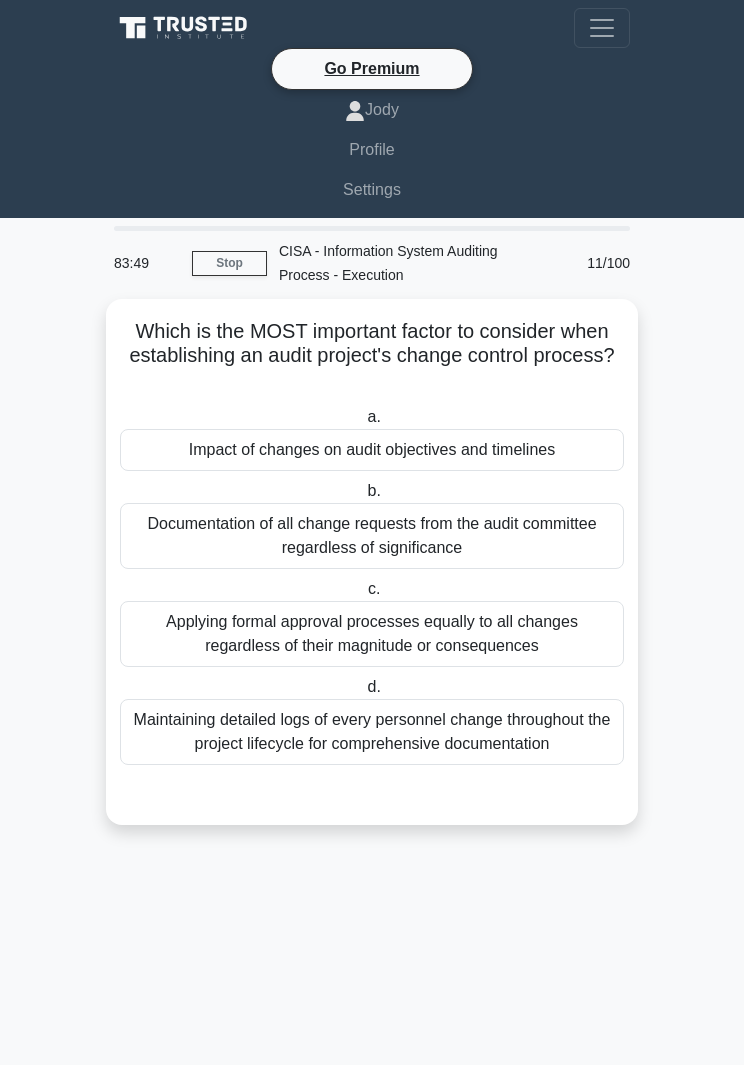click on "Profile" at bounding box center (372, 150) 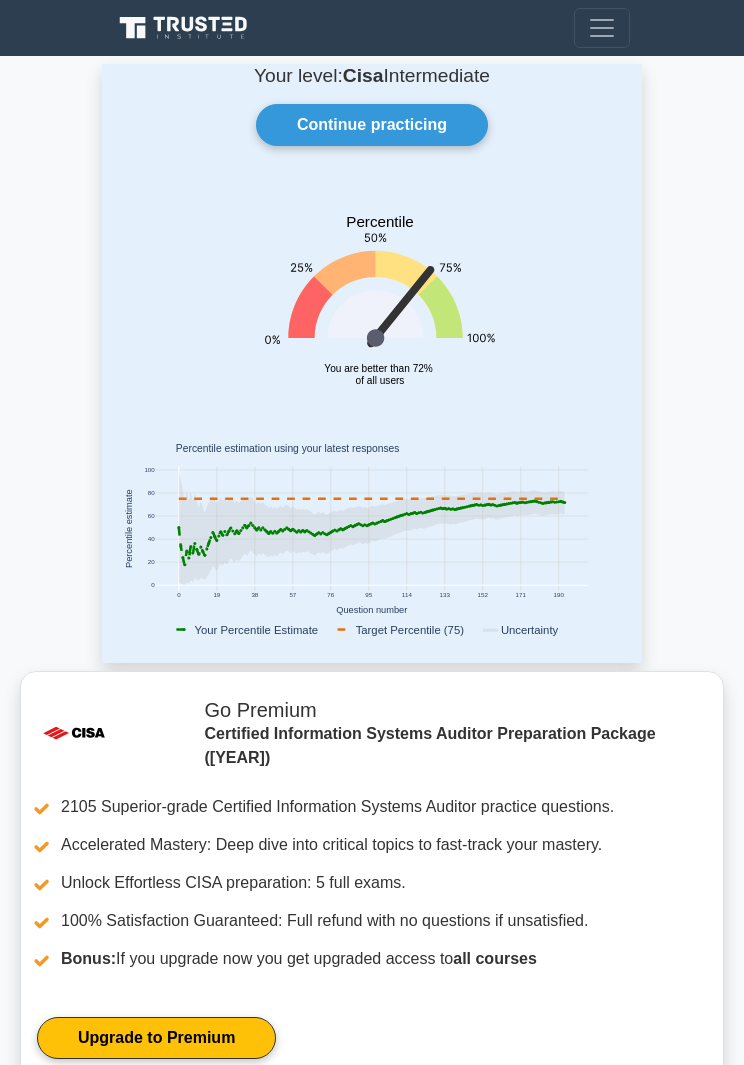 scroll, scrollTop: 0, scrollLeft: 0, axis: both 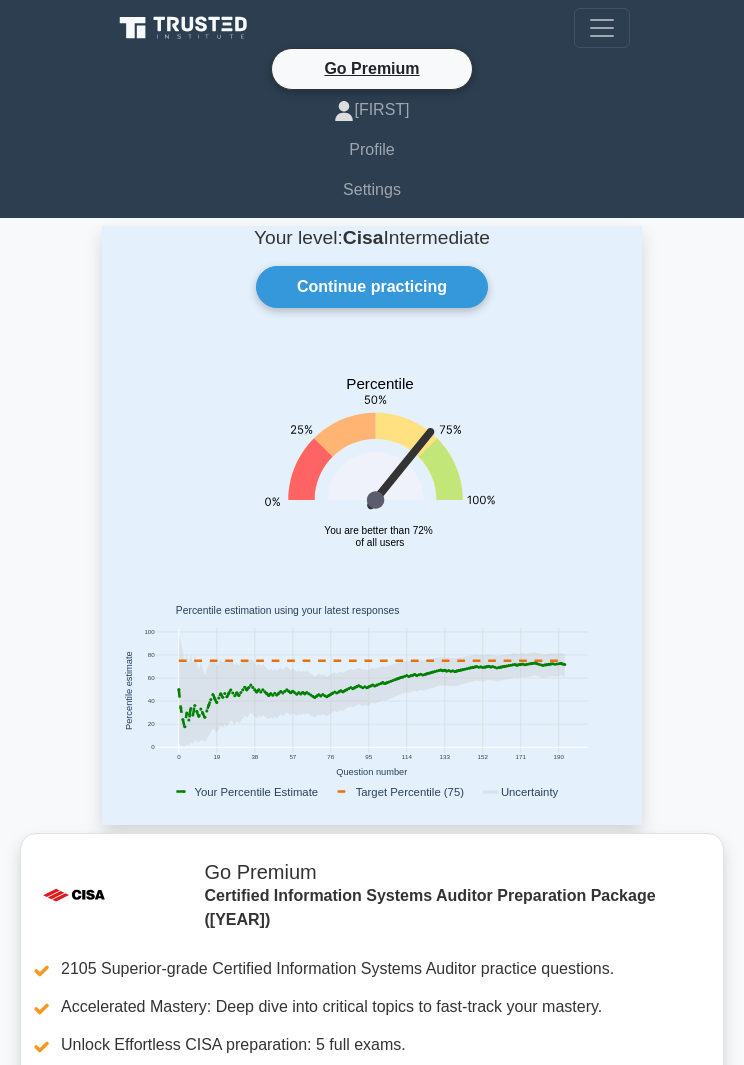 click on "Settings" at bounding box center (372, 190) 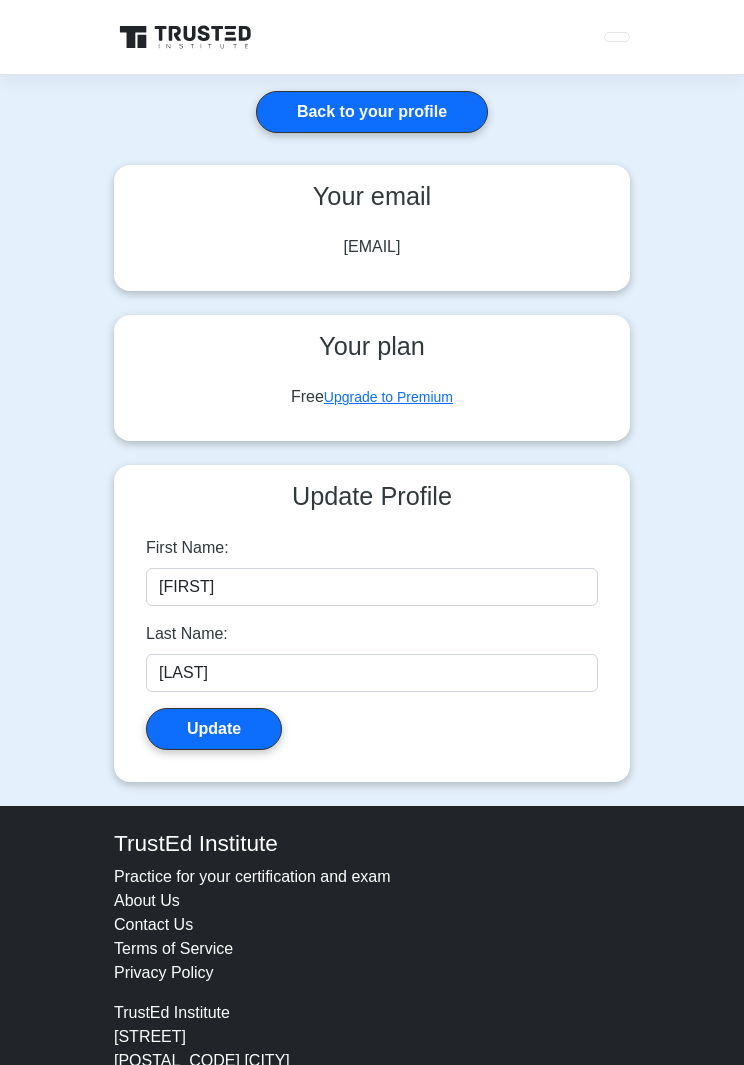 scroll, scrollTop: 0, scrollLeft: 0, axis: both 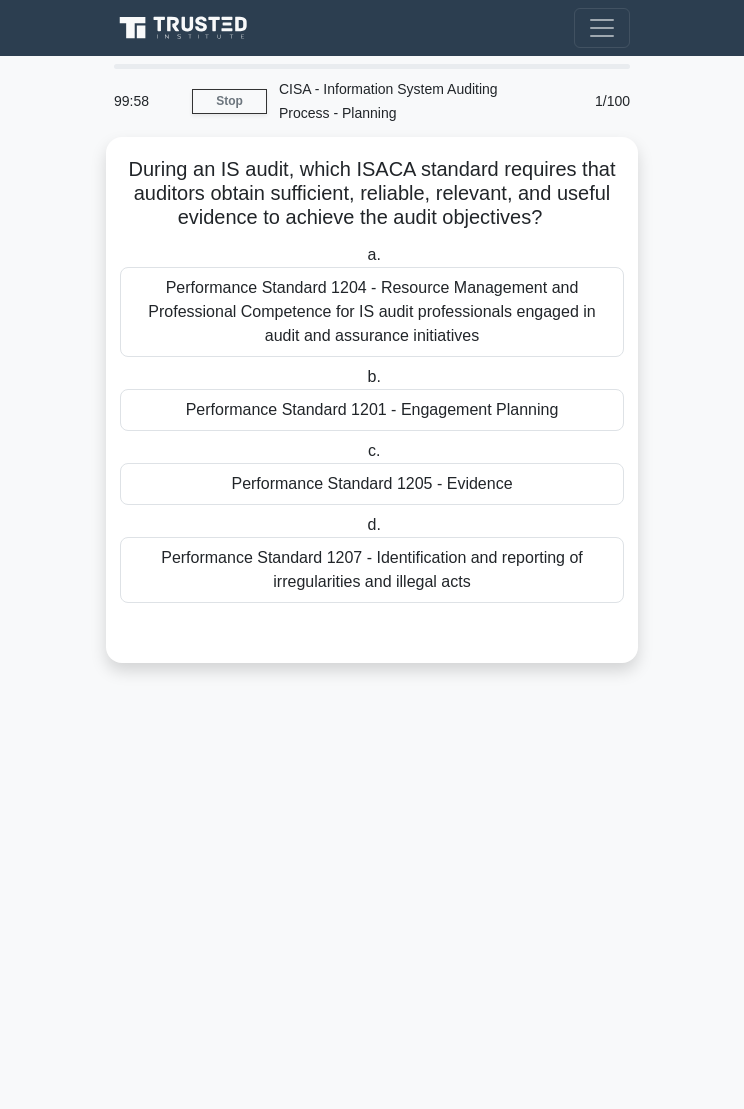 click at bounding box center (602, 28) 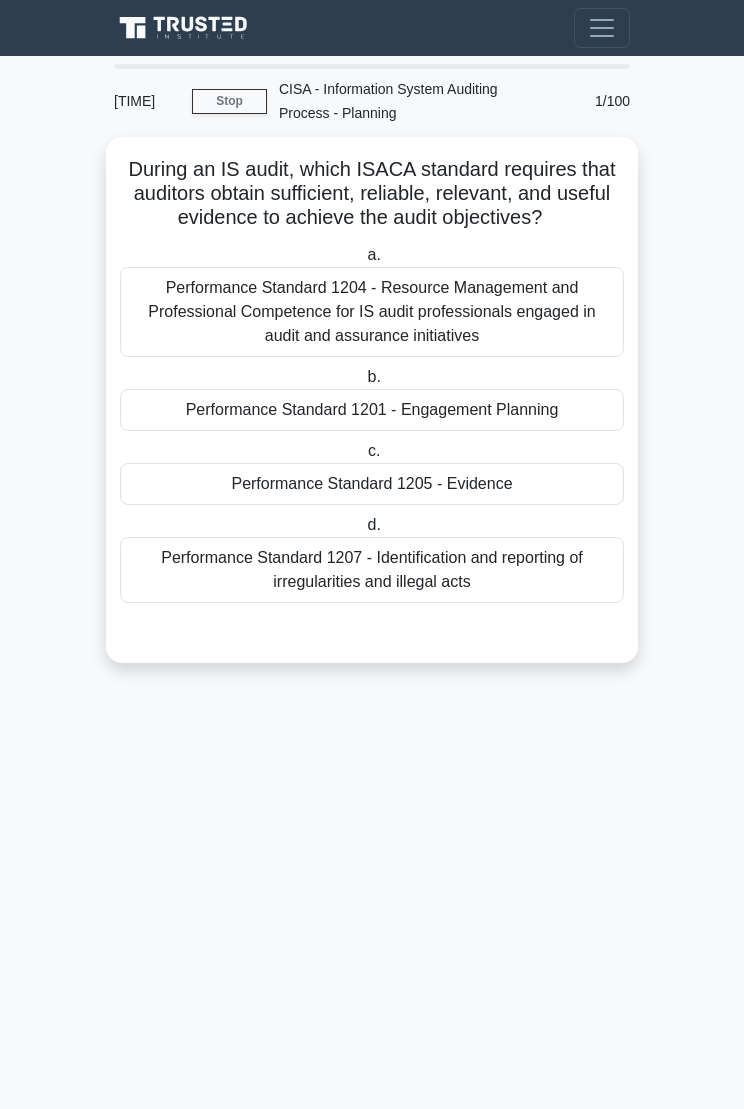 scroll, scrollTop: 0, scrollLeft: 0, axis: both 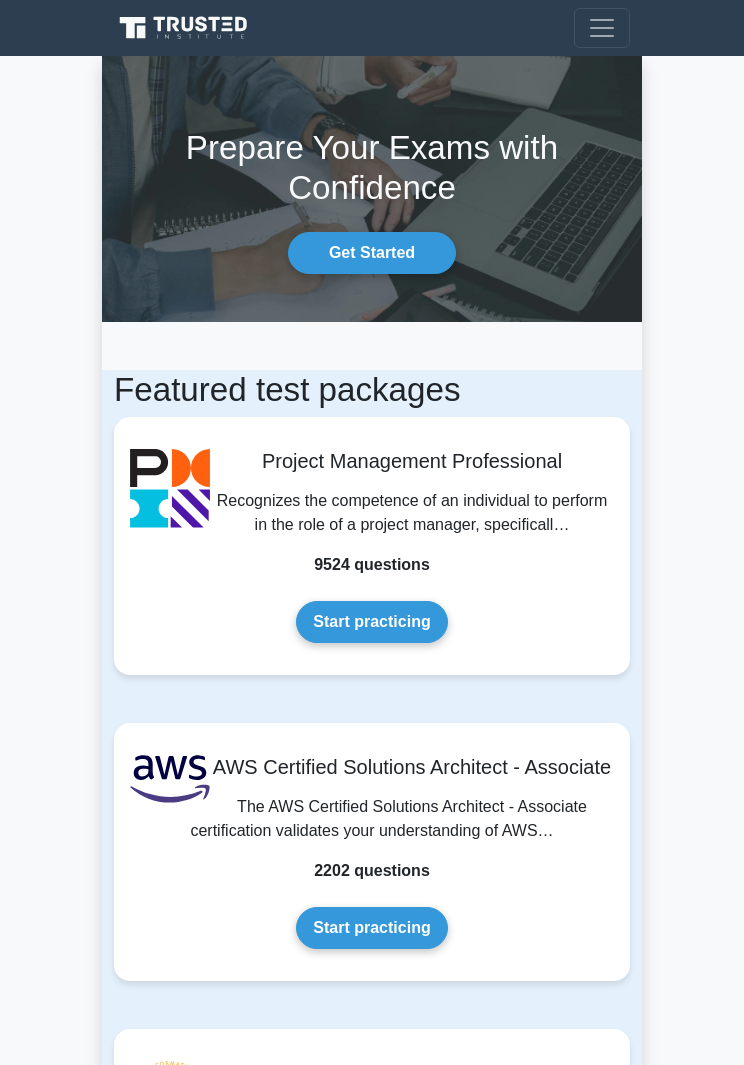 click on "Get Started" at bounding box center (372, 253) 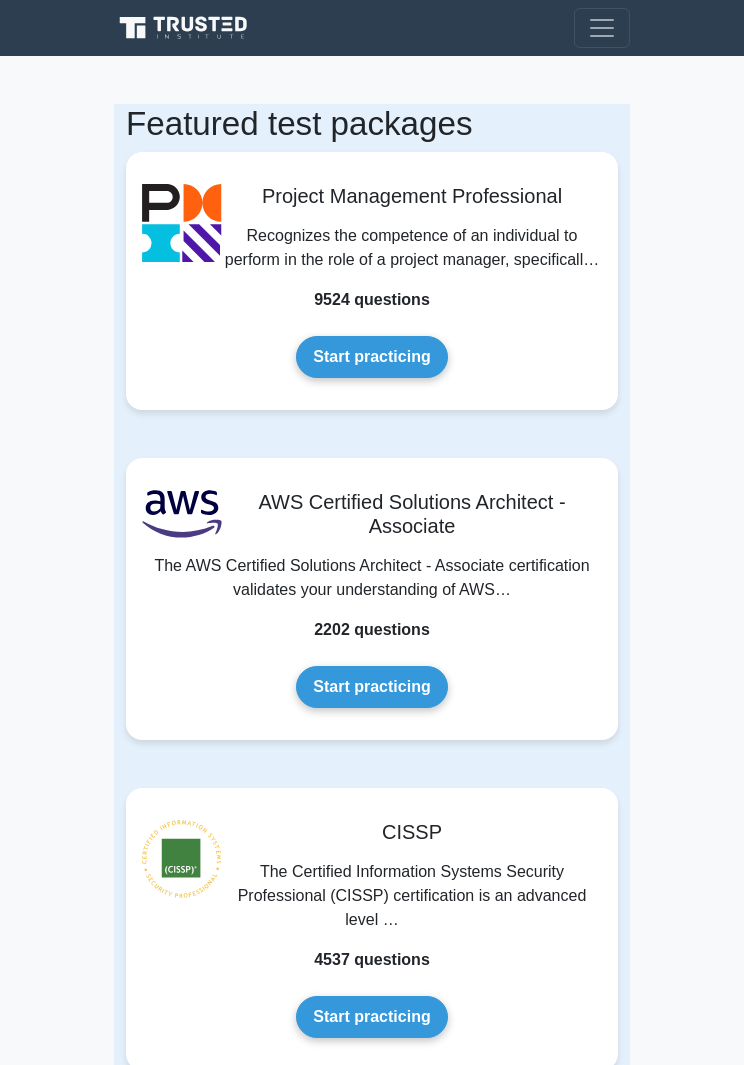 scroll, scrollTop: 0, scrollLeft: 0, axis: both 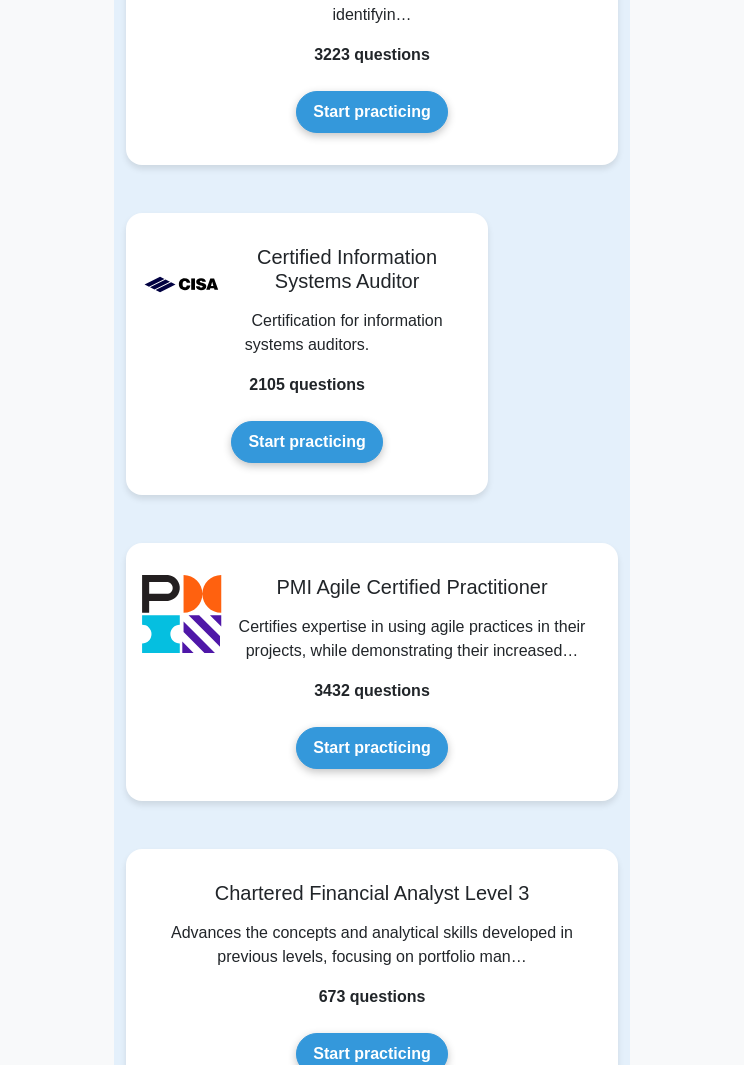 click on "Start practicing" at bounding box center [306, 442] 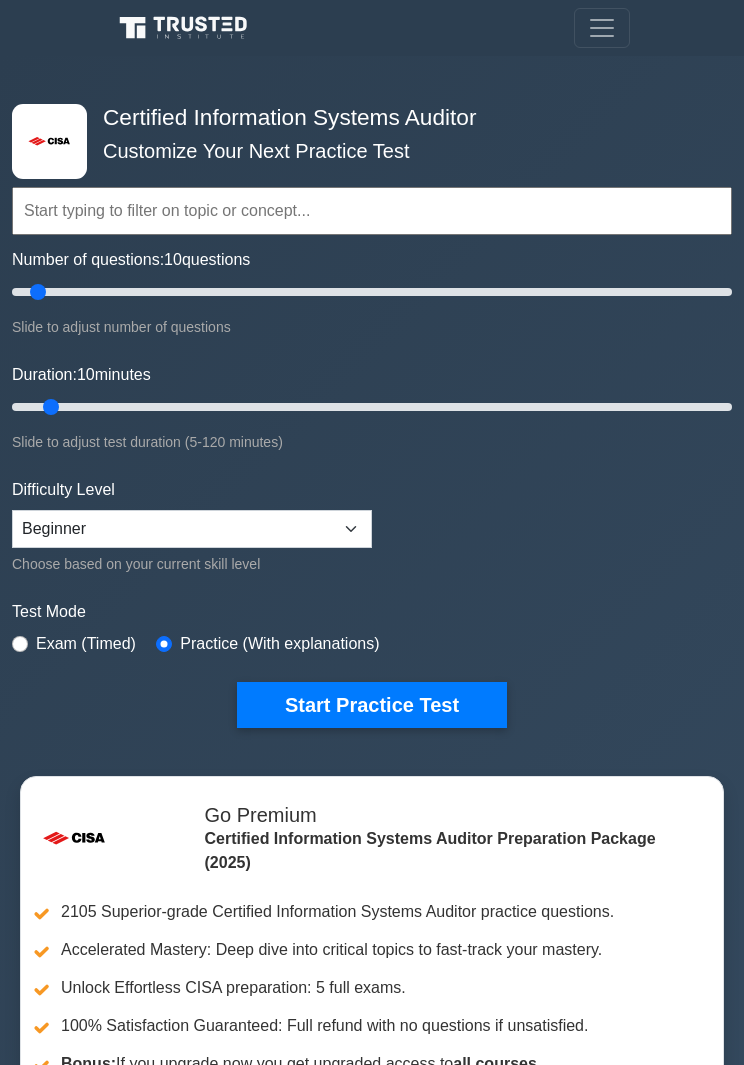 scroll, scrollTop: 0, scrollLeft: 0, axis: both 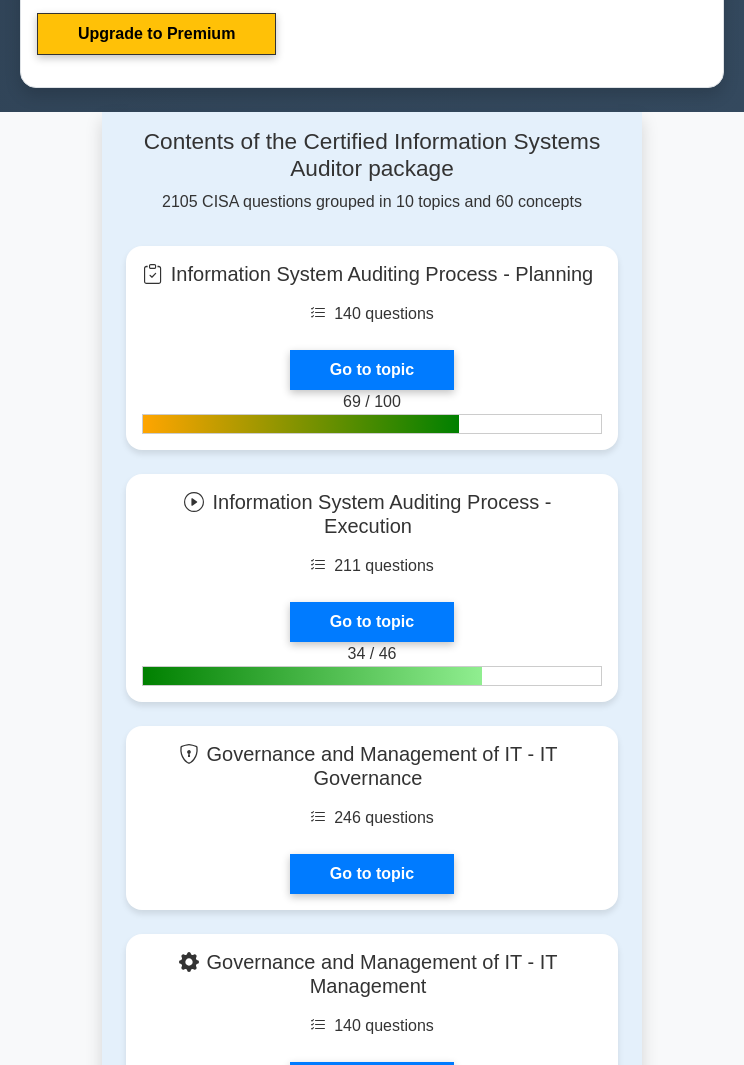 click on "Go to topic" at bounding box center (372, 622) 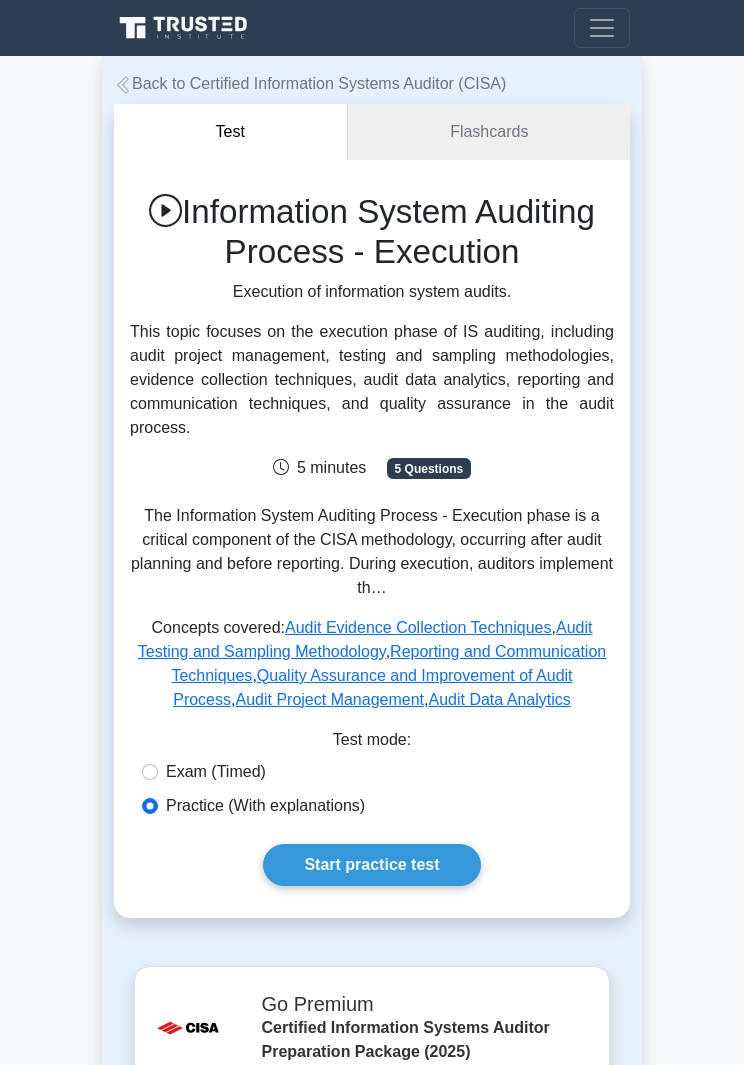 scroll, scrollTop: 0, scrollLeft: 0, axis: both 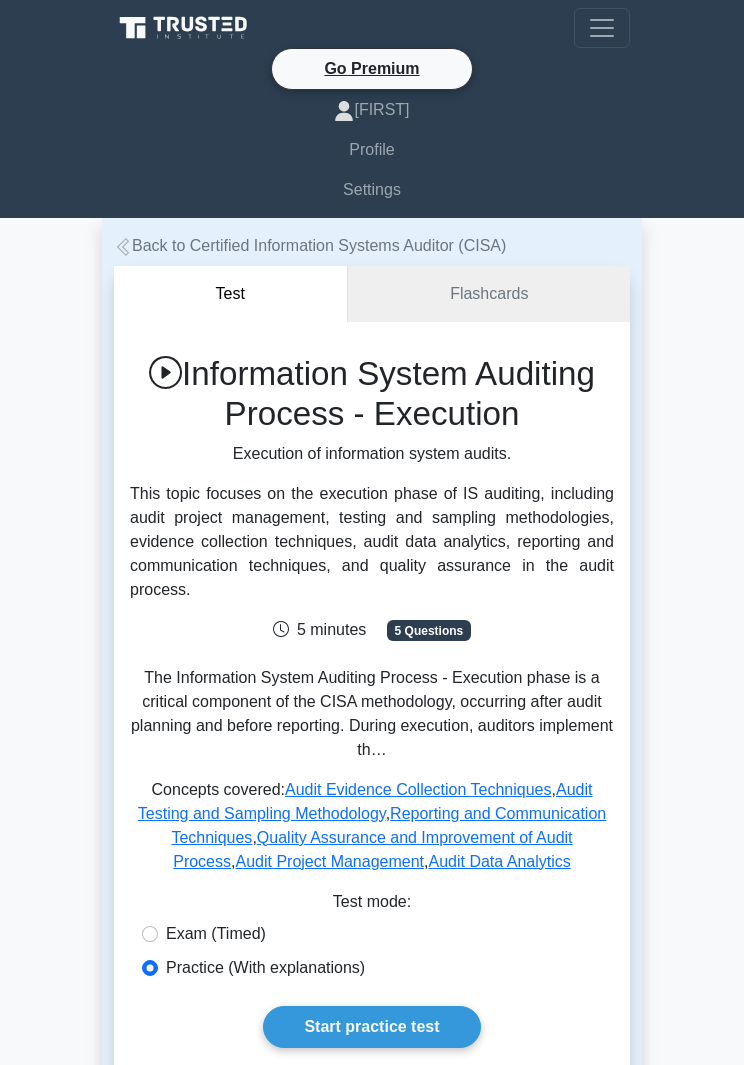 click on "[FIRST]" at bounding box center [372, 110] 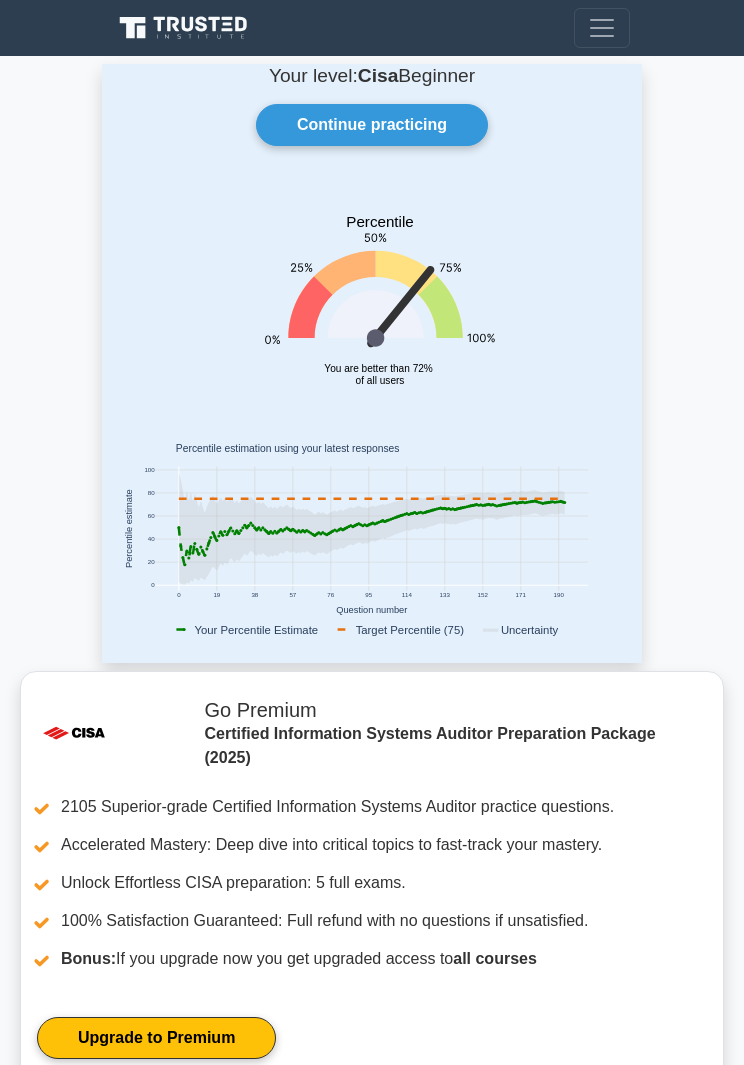 scroll, scrollTop: 0, scrollLeft: 0, axis: both 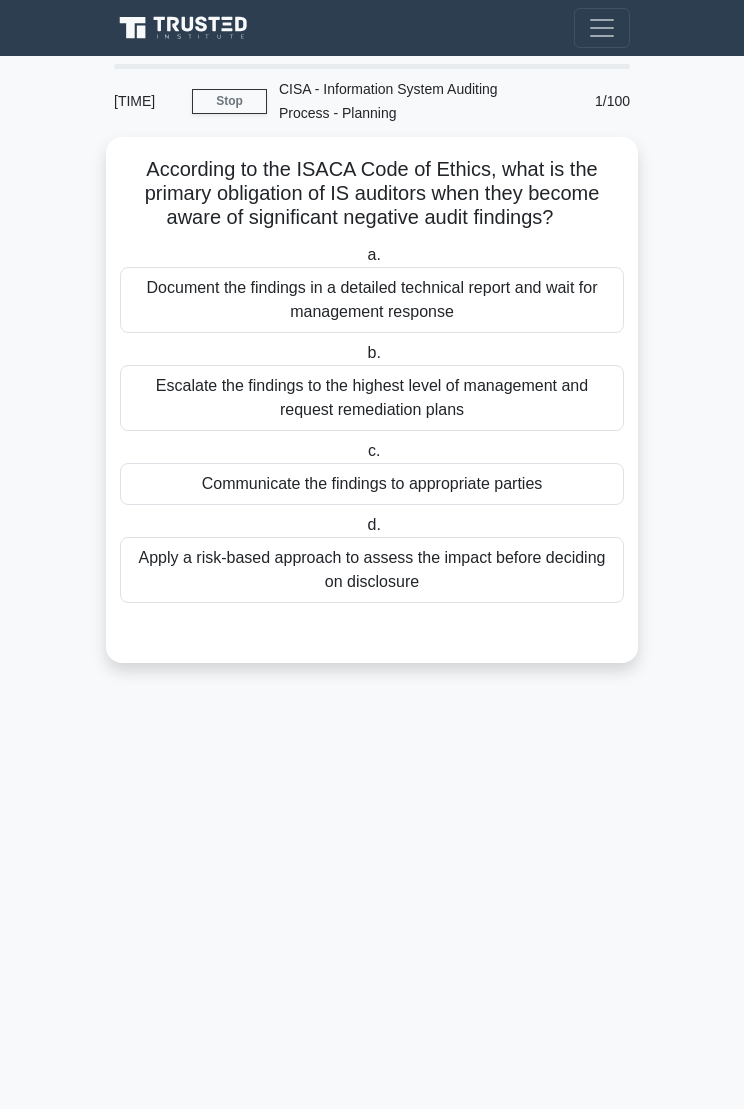 click at bounding box center (186, 28) 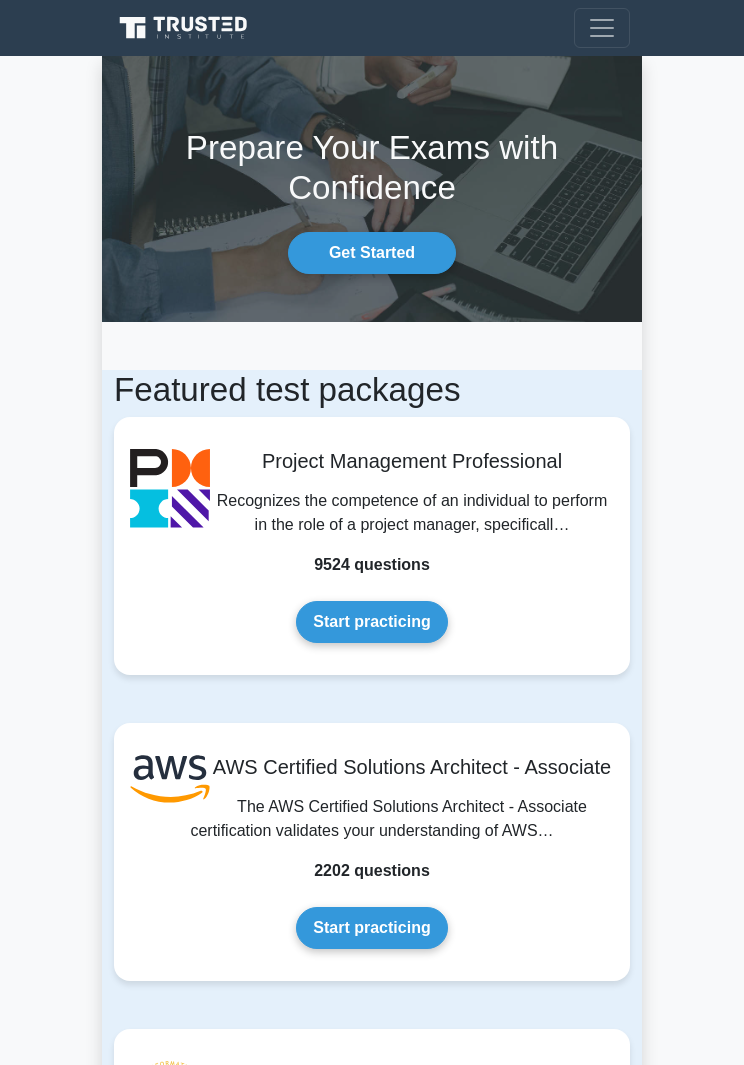 scroll, scrollTop: 0, scrollLeft: 0, axis: both 